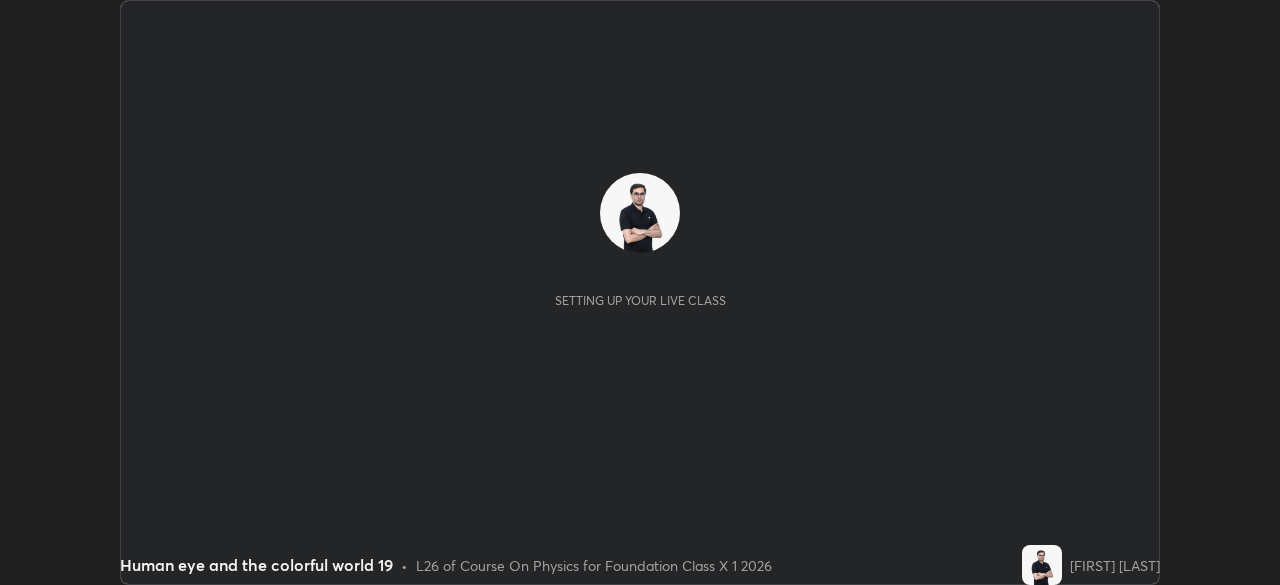 scroll, scrollTop: 0, scrollLeft: 0, axis: both 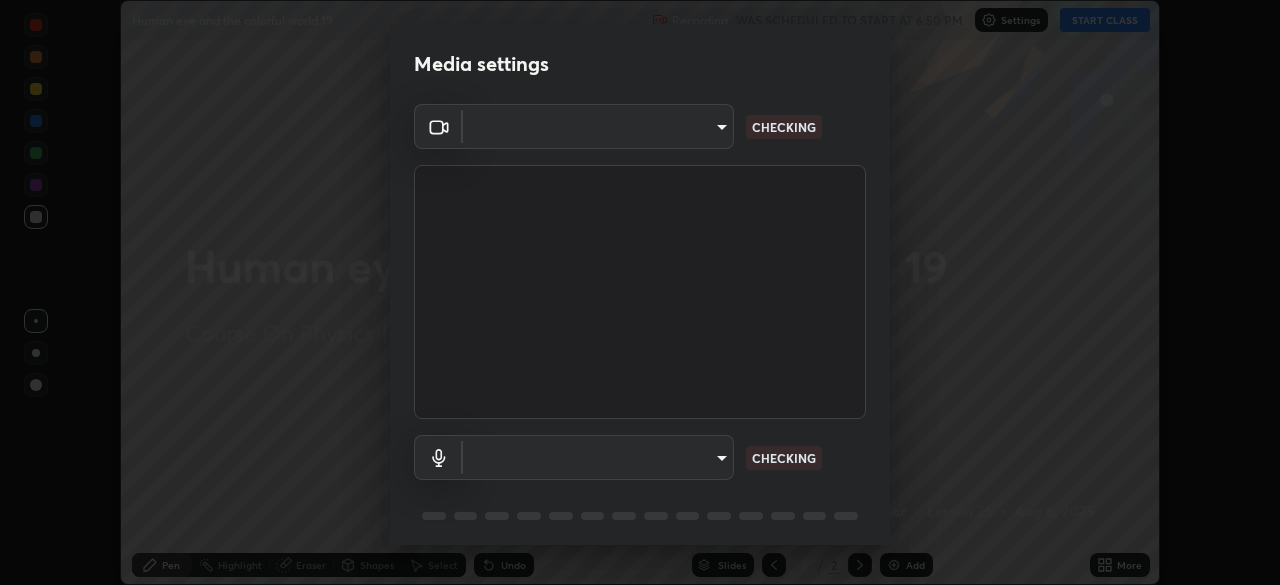 type on "7db3104c3122a209b332b64619111aa91615a24fb0de166504fa5909fce8eb30" 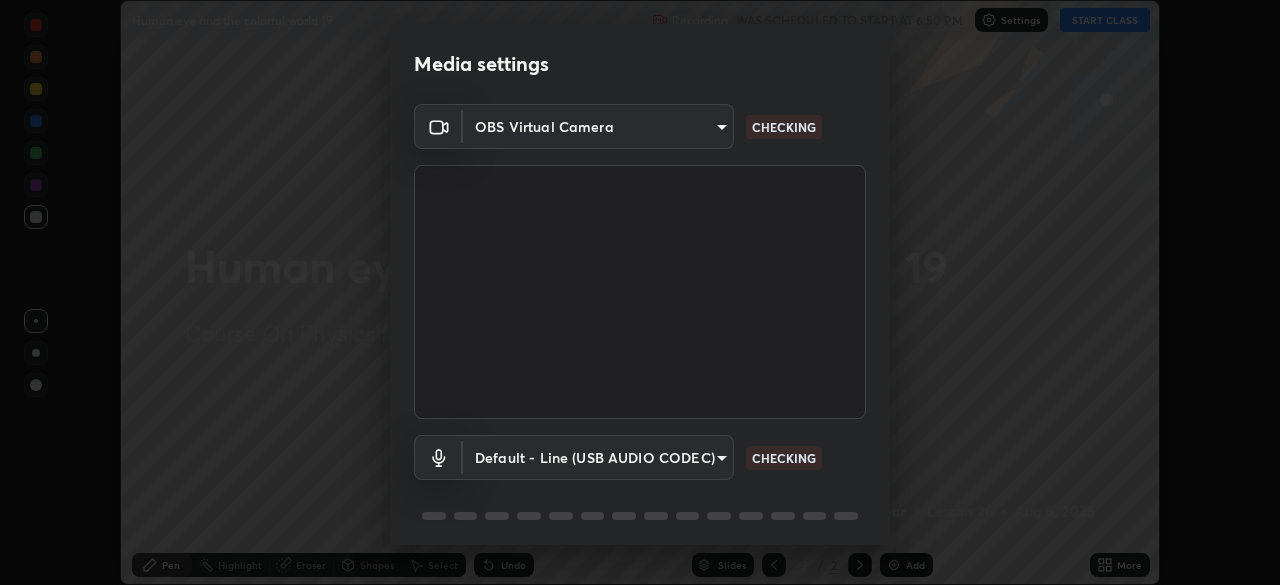click on "Erase all Human eye and the colorful world 19 Recording WAS SCHEDULED TO START AT  6:50 PM Settings START CLASS Setting up your live class Human eye and the colorful world 19 • L26 of Course On Physics for Foundation Class X 1 2026 [FIRST] [LAST] Pen Highlight Eraser Shapes Select Undo Slides 2 / 2 Add More No doubts shared Encourage your learners to ask a doubt for better clarity Report an issue Reason for reporting Buffering Chat not working Audio - Video sync issue Educator video quality low ​ Attach an image Report Media settings OBS Virtual Camera [HASH] CHECKING Default - Line (USB AUDIO  CODEC) default CHECKING 1 / 5 Next" at bounding box center [640, 292] 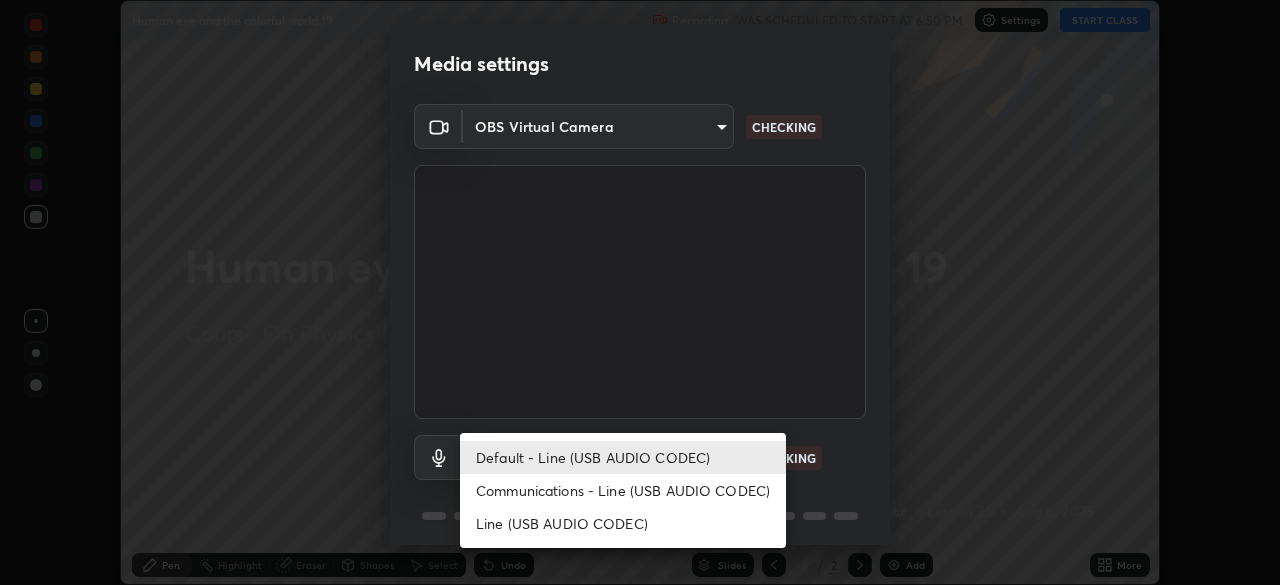 click on "Communications - Line (USB AUDIO  CODEC)" at bounding box center [623, 490] 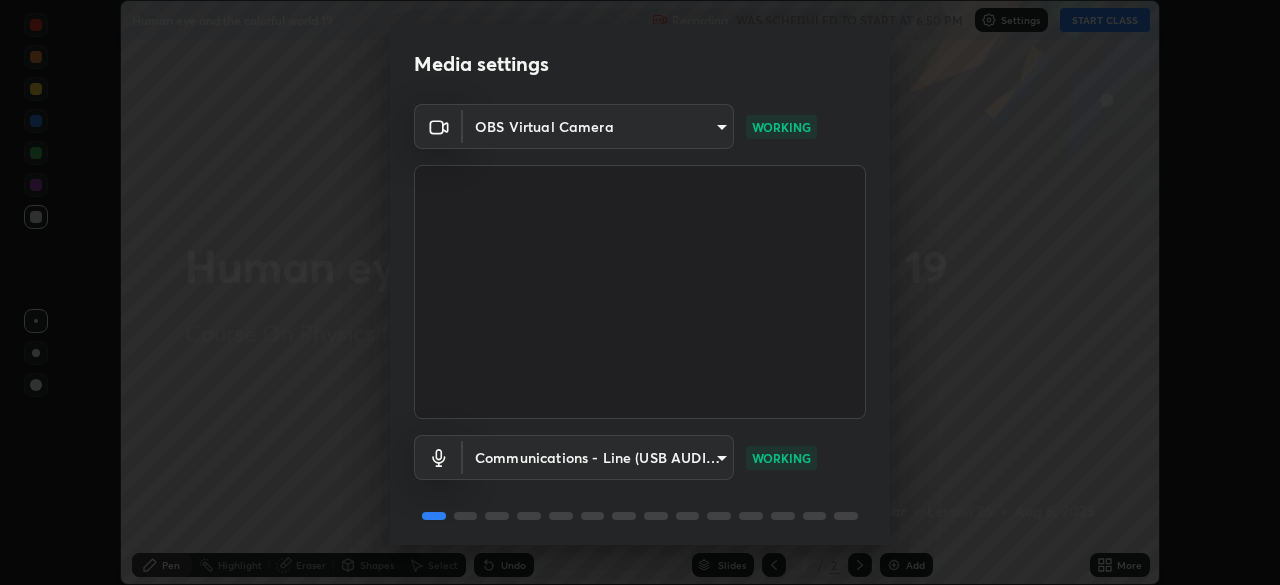 scroll, scrollTop: 71, scrollLeft: 0, axis: vertical 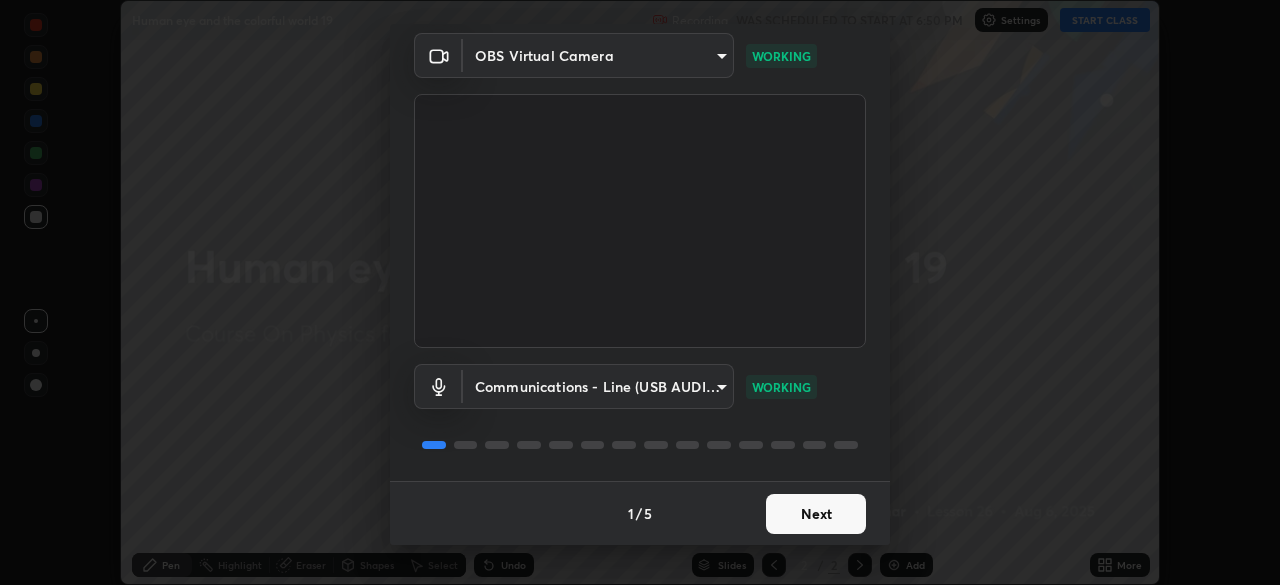 click on "Next" at bounding box center (816, 514) 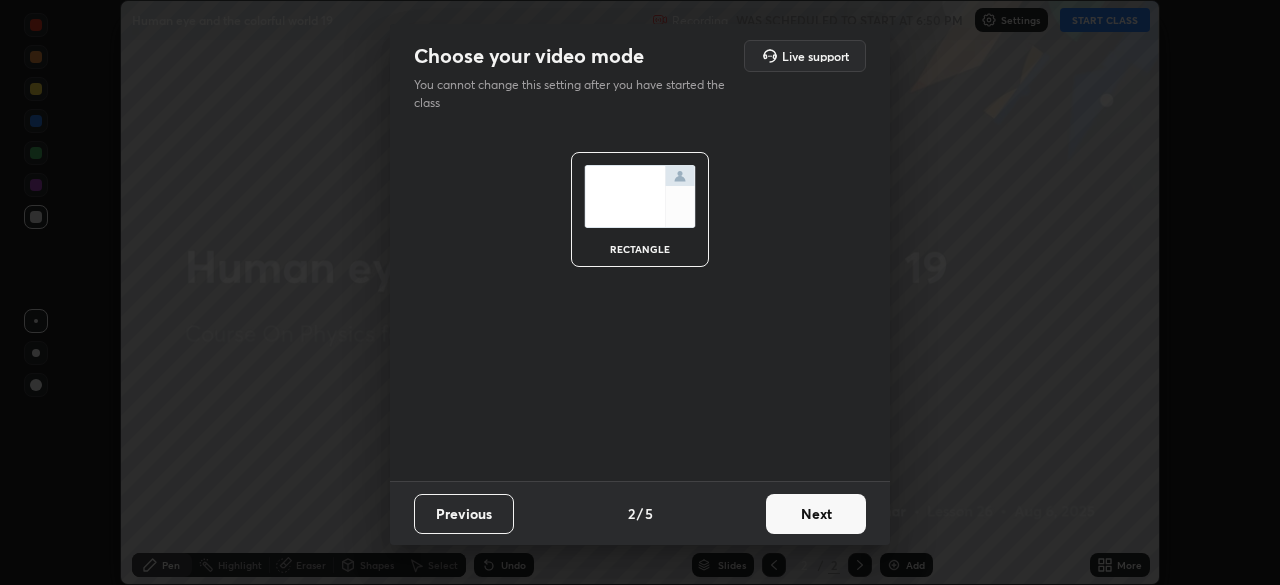 click on "Next" at bounding box center (816, 514) 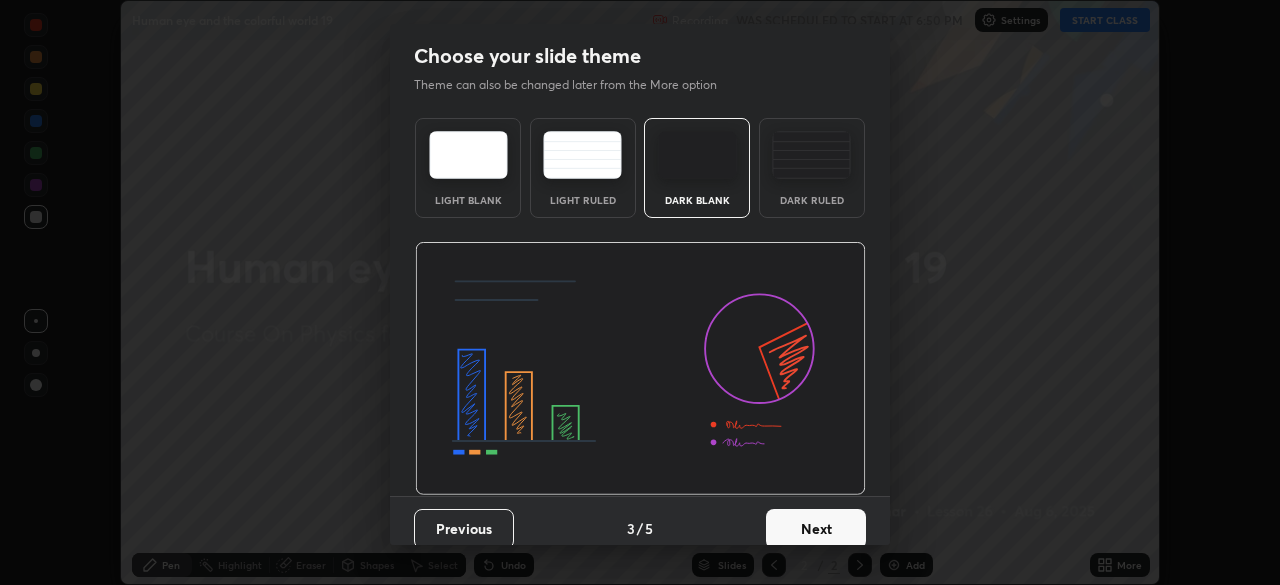 click on "Next" at bounding box center (816, 529) 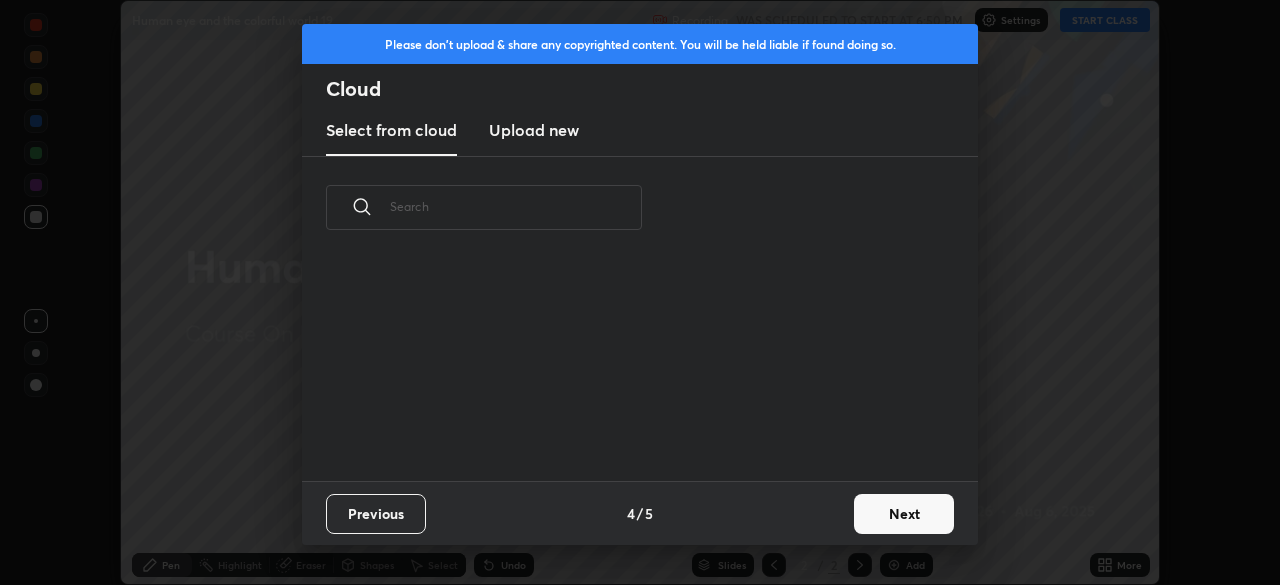 scroll, scrollTop: 7, scrollLeft: 11, axis: both 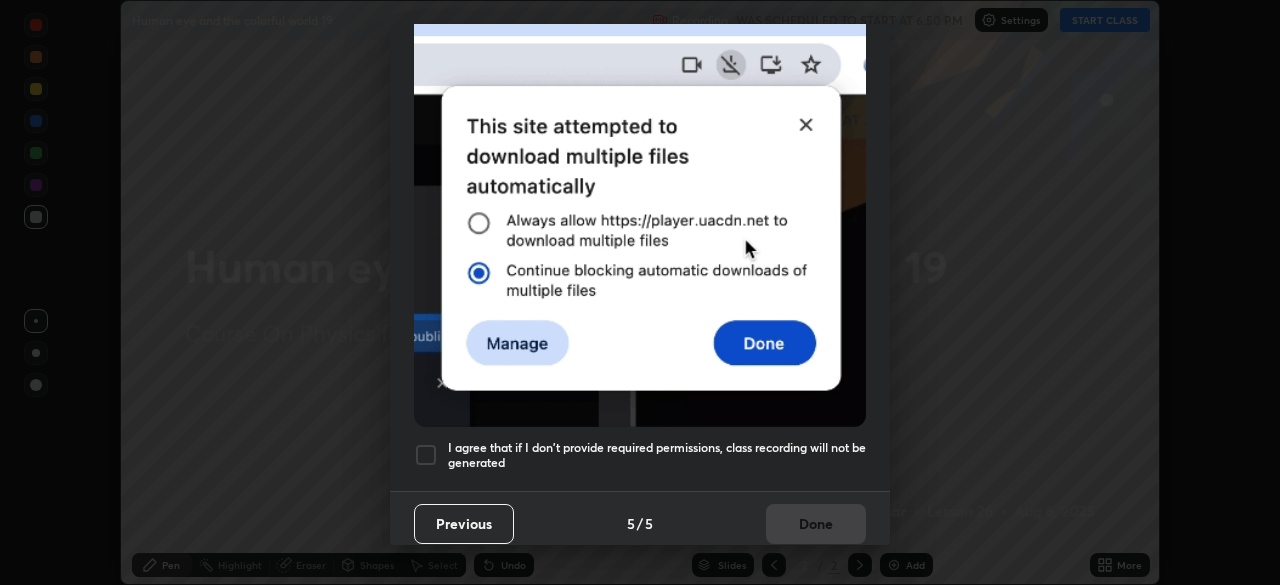 click at bounding box center [426, 455] 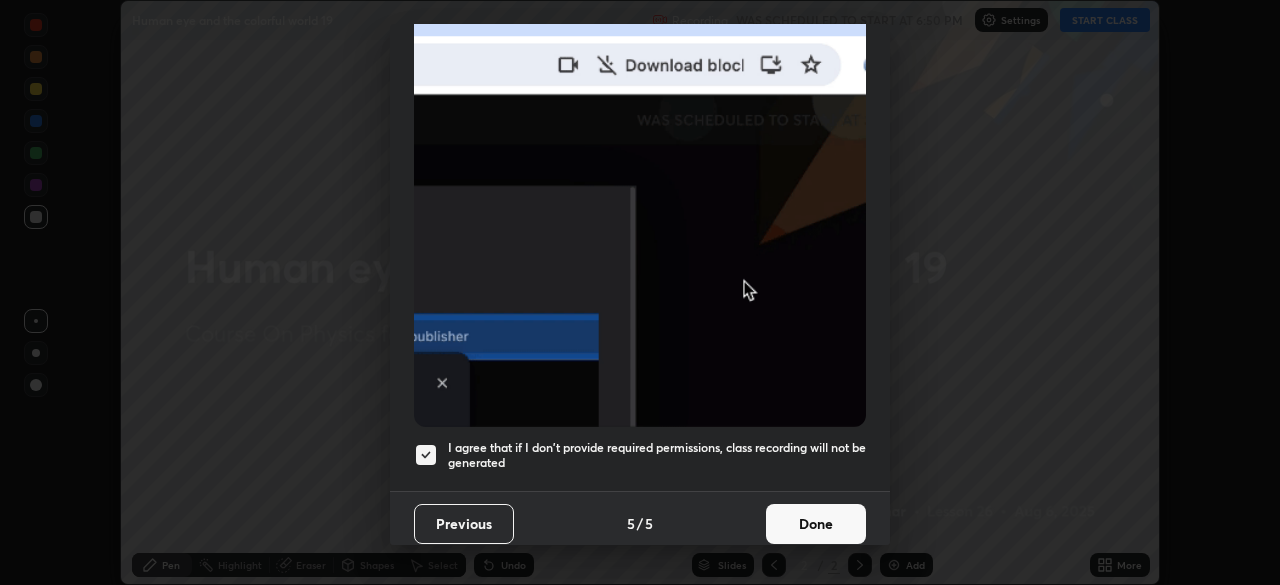 click on "Done" at bounding box center (816, 524) 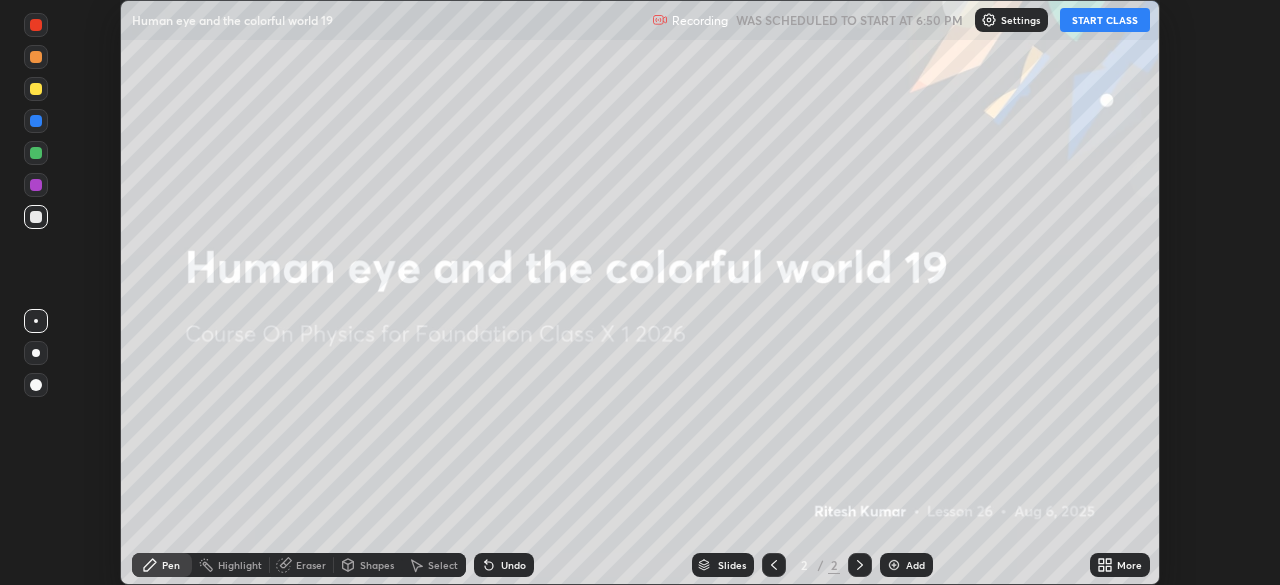 click on "START CLASS" at bounding box center (1105, 20) 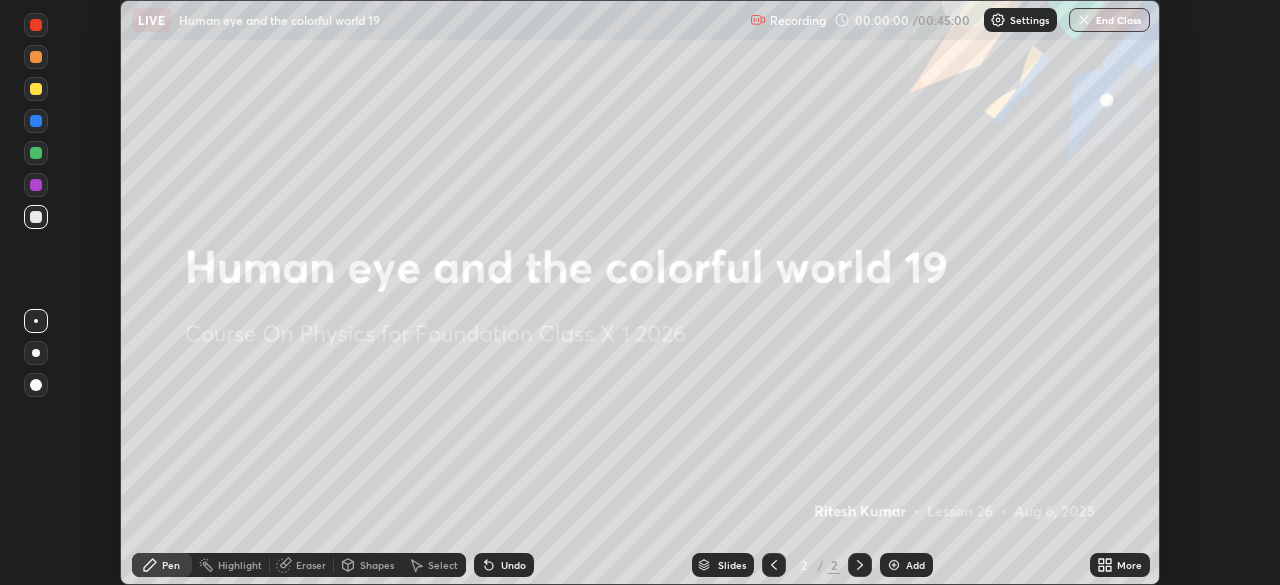 click 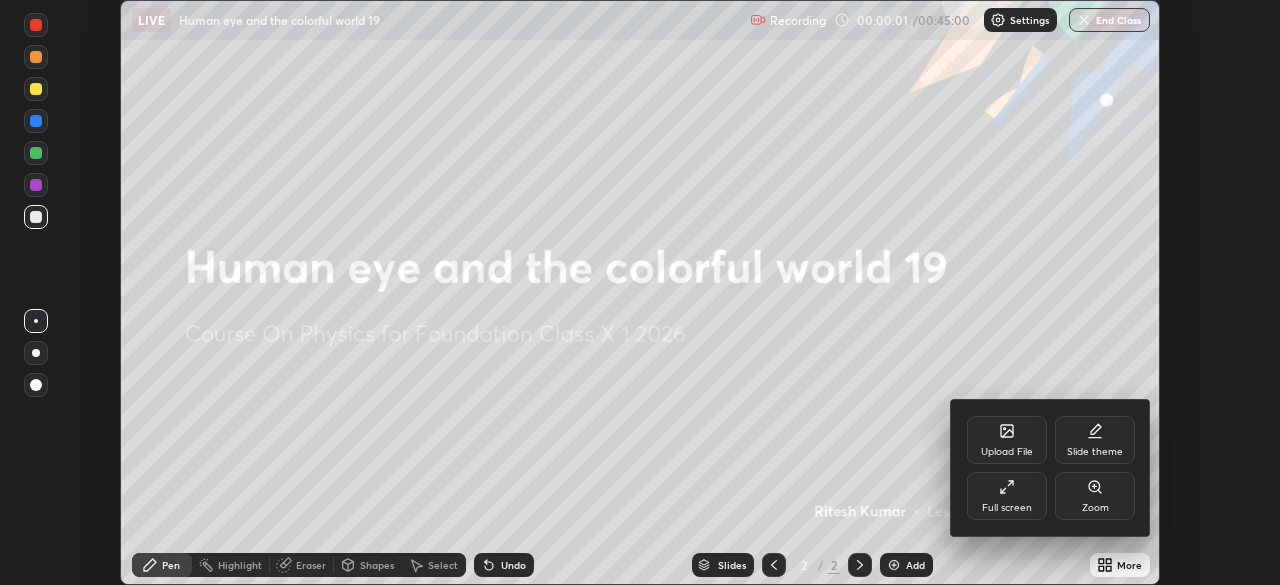 click 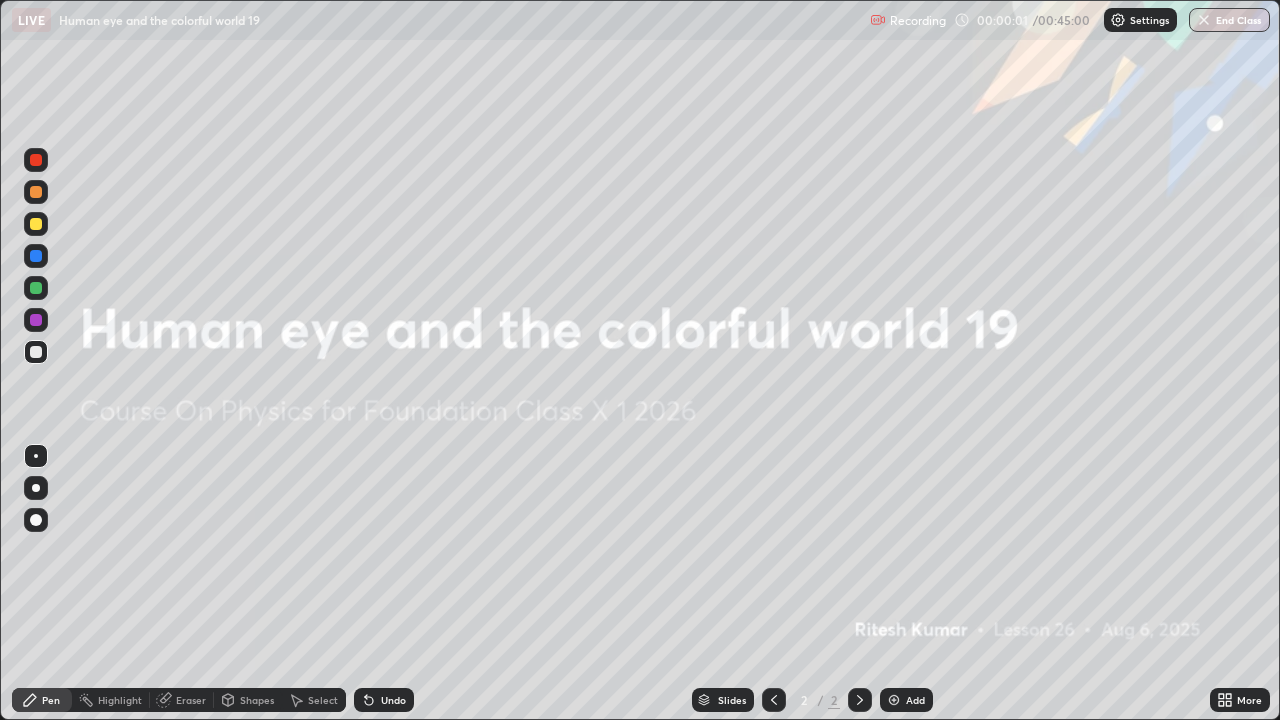 scroll, scrollTop: 99280, scrollLeft: 98720, axis: both 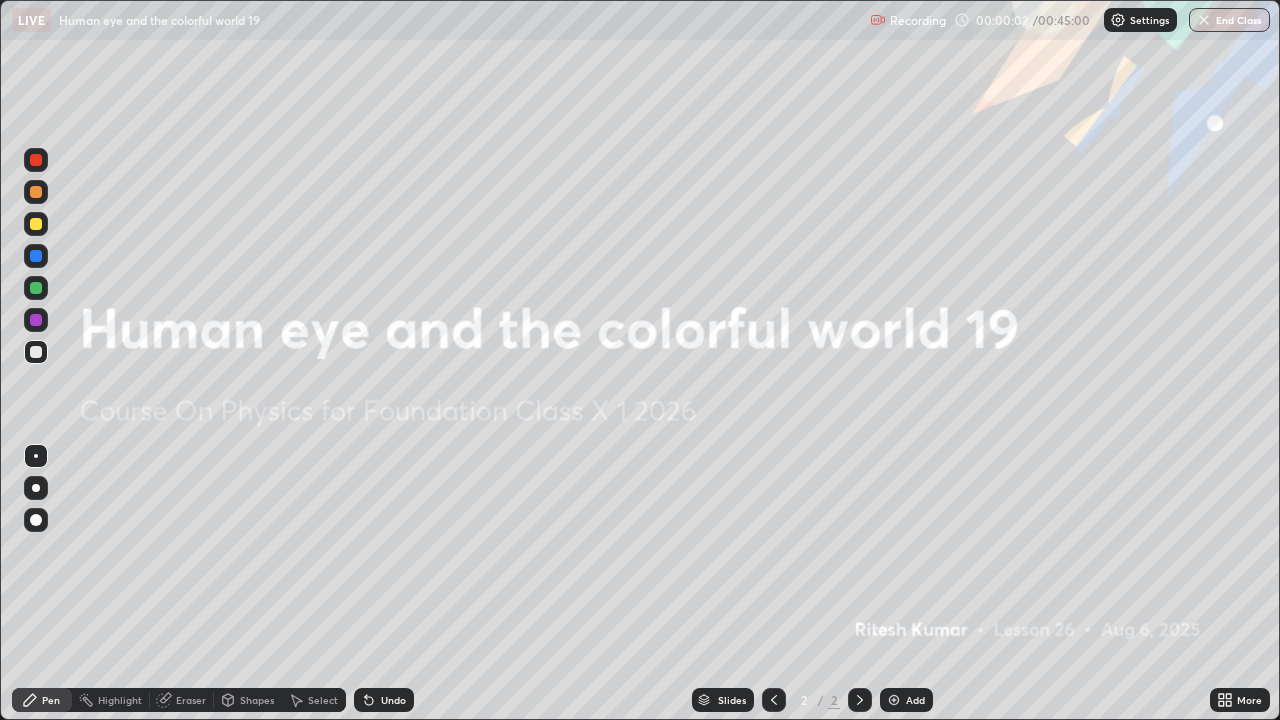 click at bounding box center (894, 700) 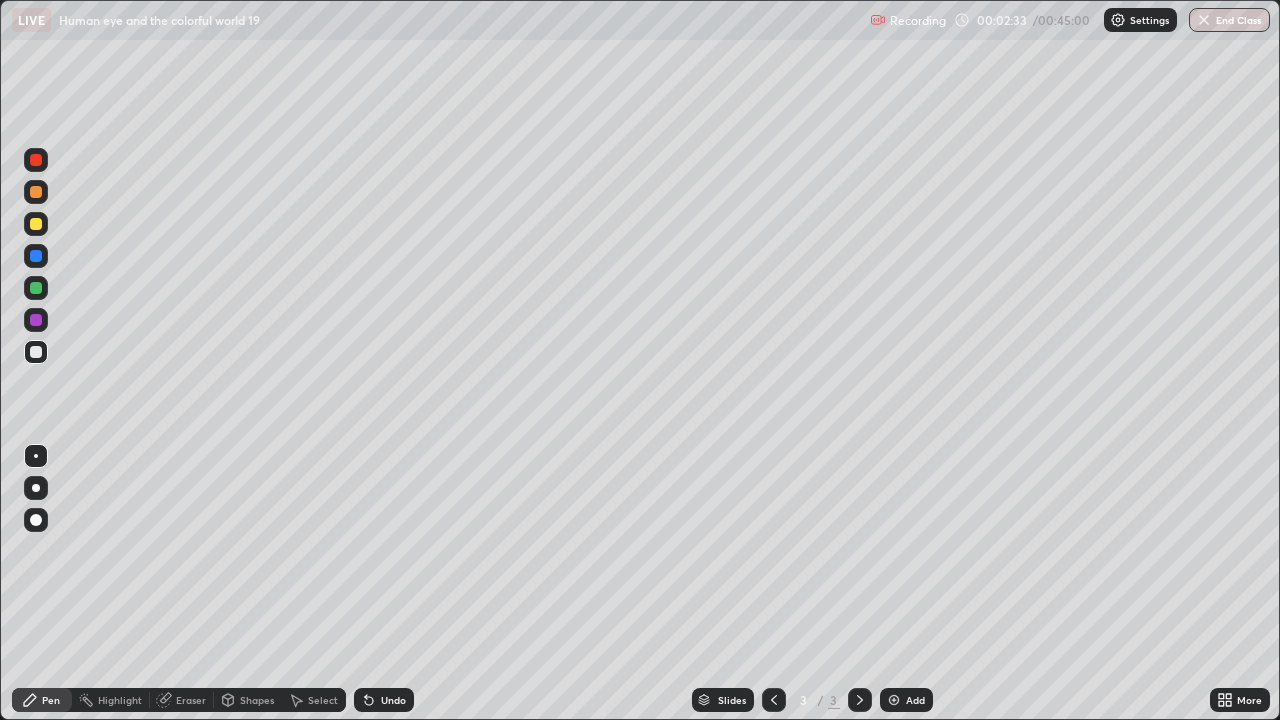 click at bounding box center (894, 700) 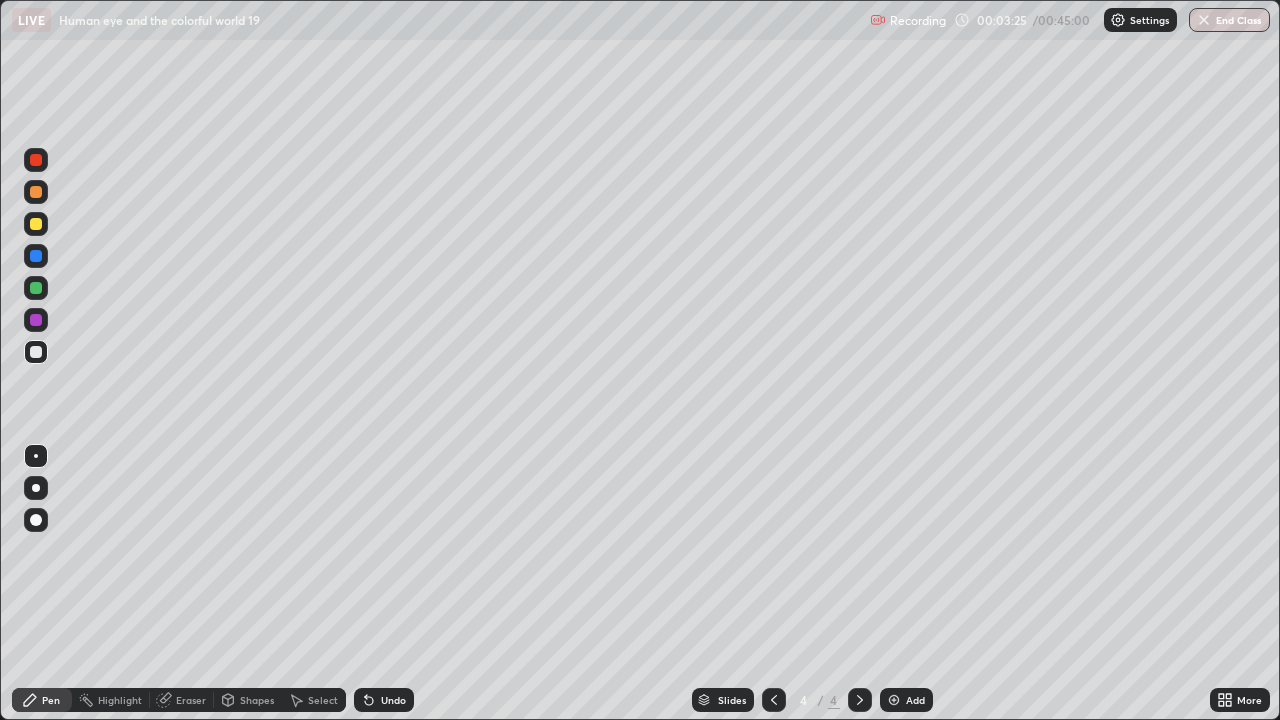 click at bounding box center [36, 224] 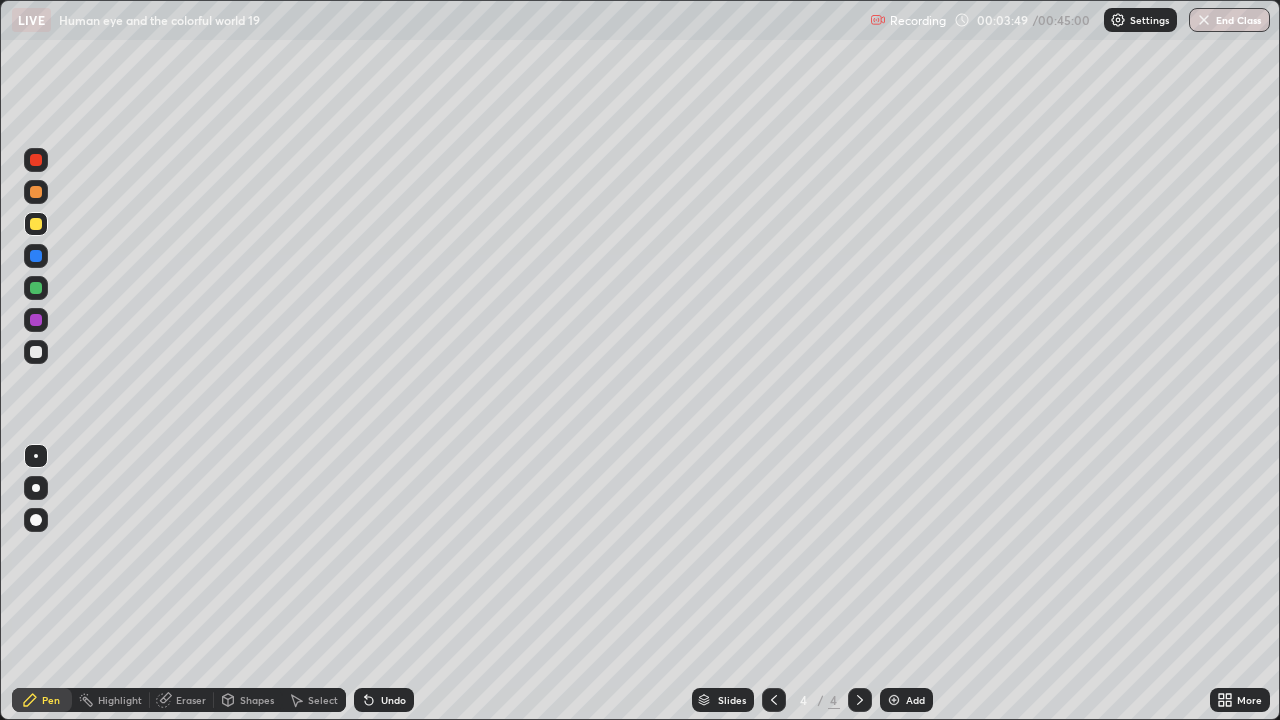 click at bounding box center (36, 224) 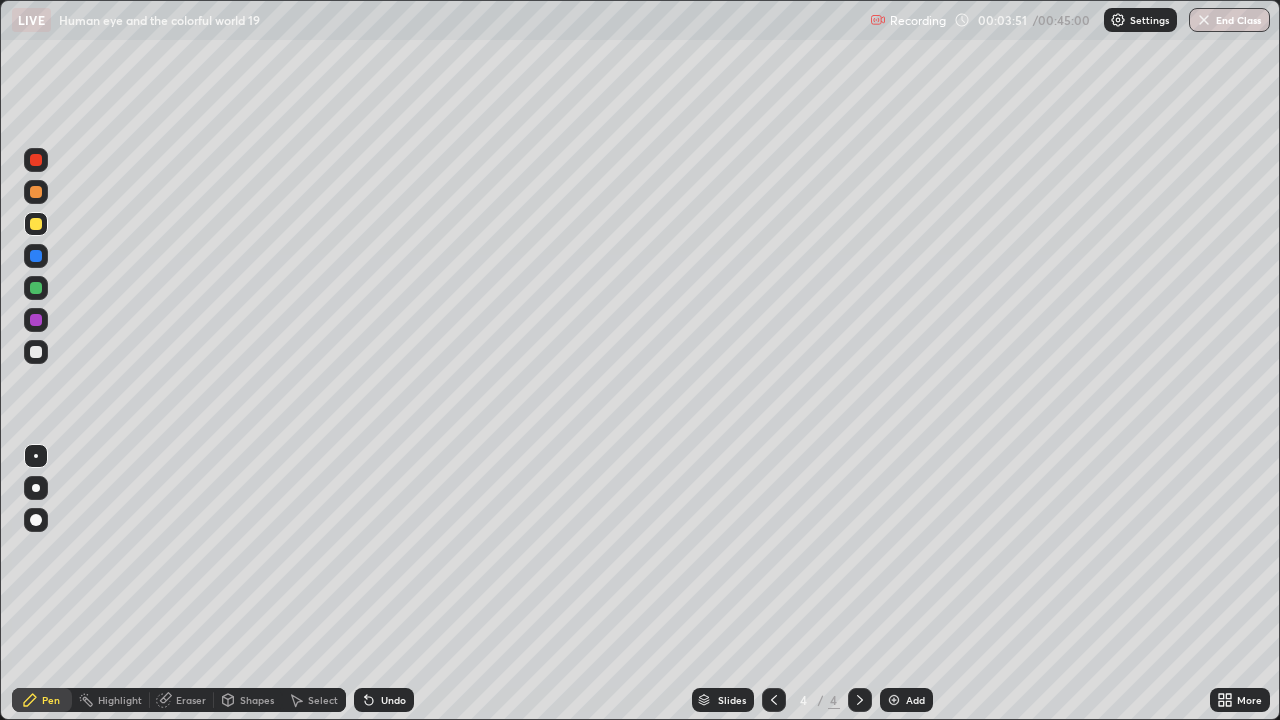 click at bounding box center [36, 320] 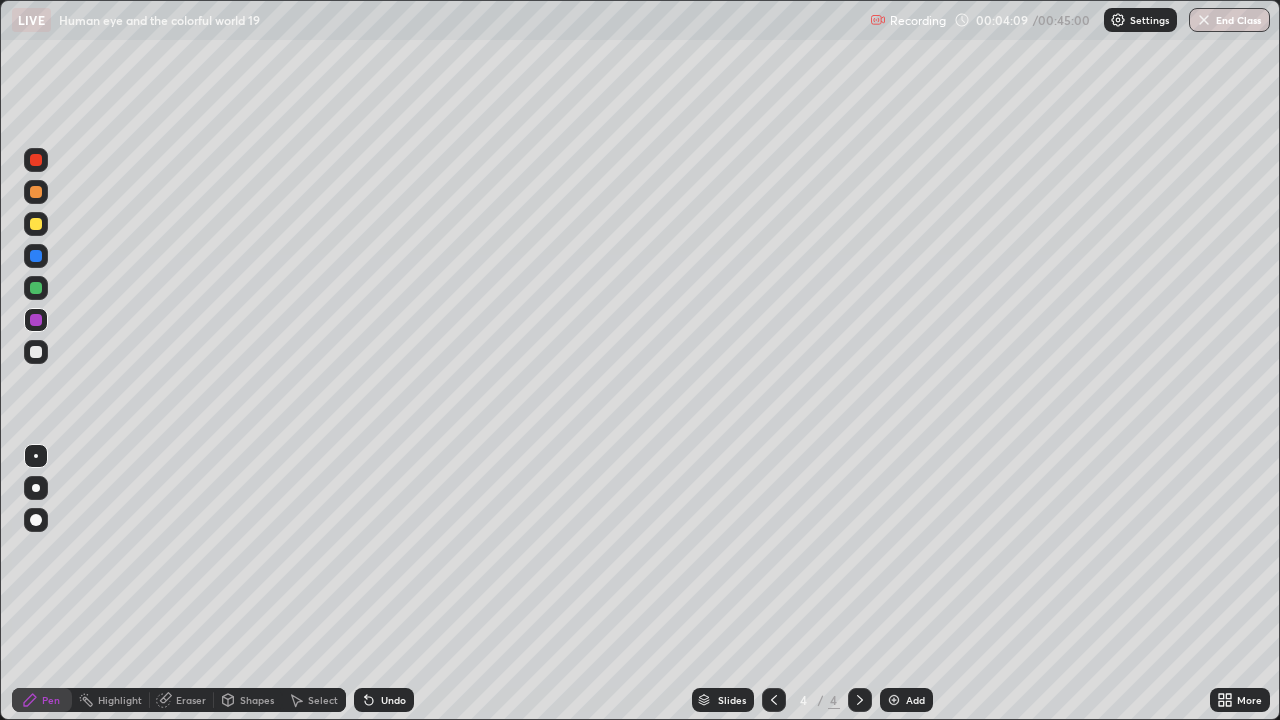 click at bounding box center (36, 192) 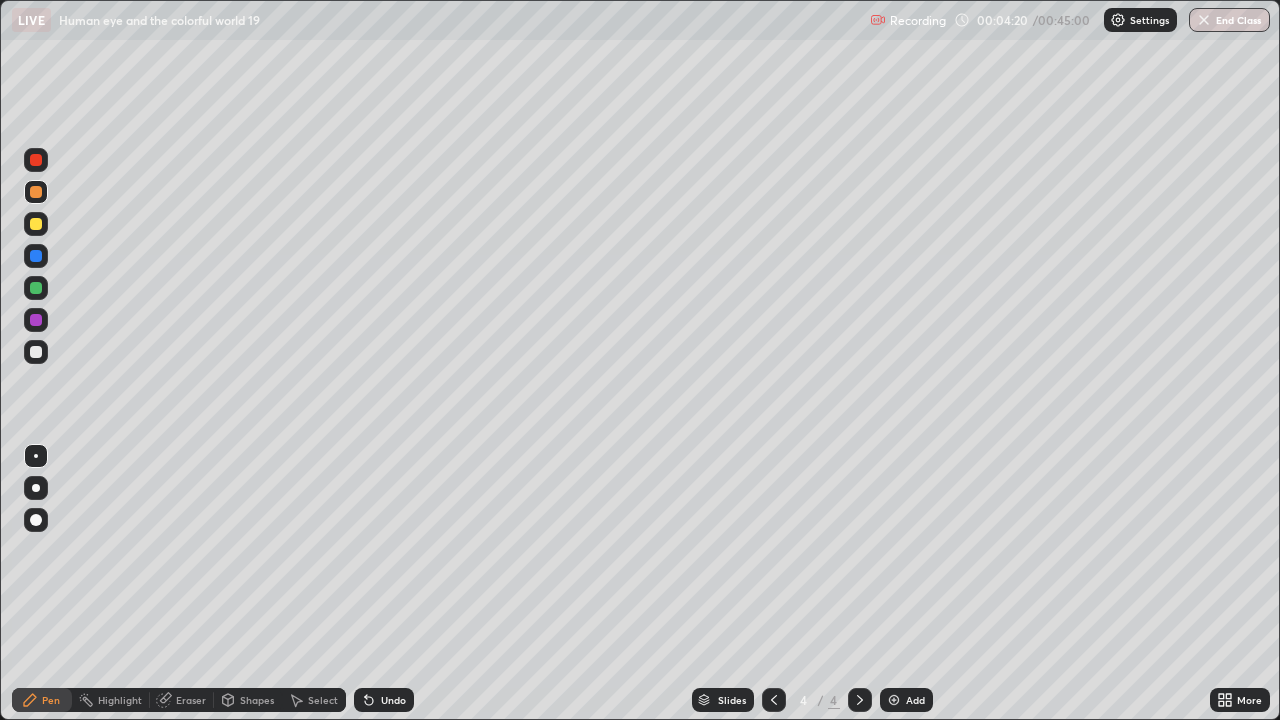 click at bounding box center [36, 224] 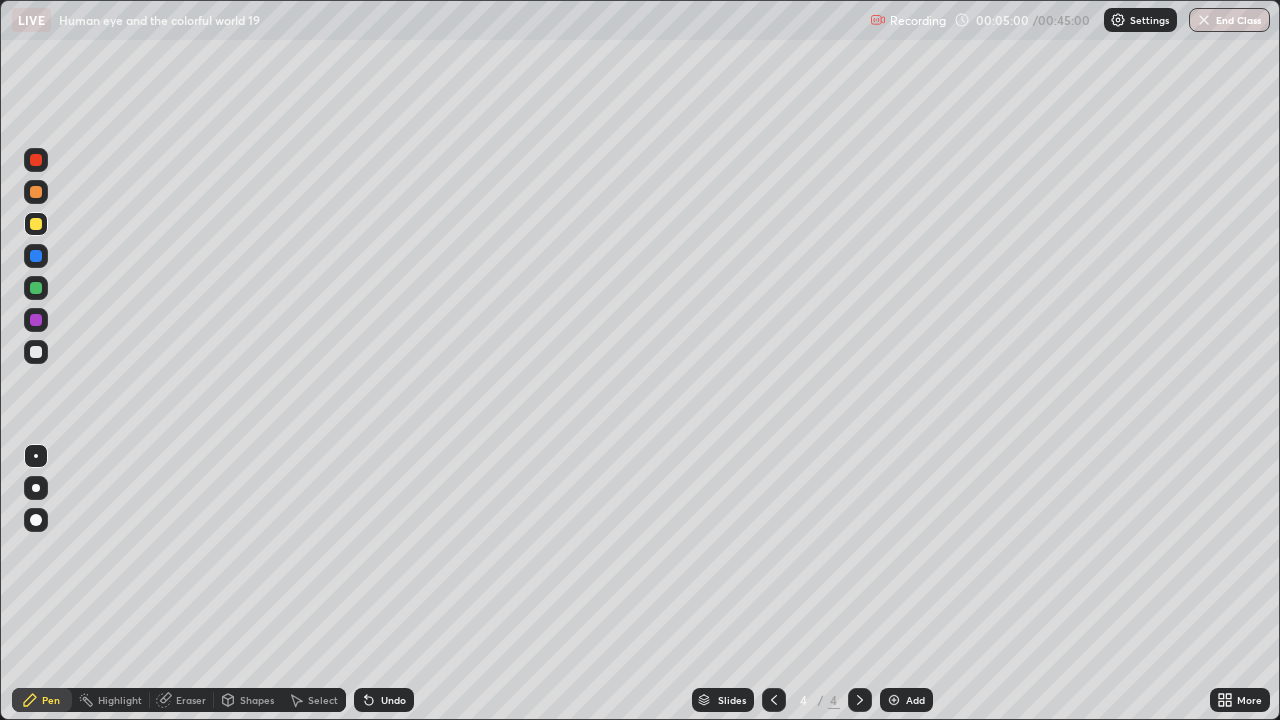 click at bounding box center (36, 352) 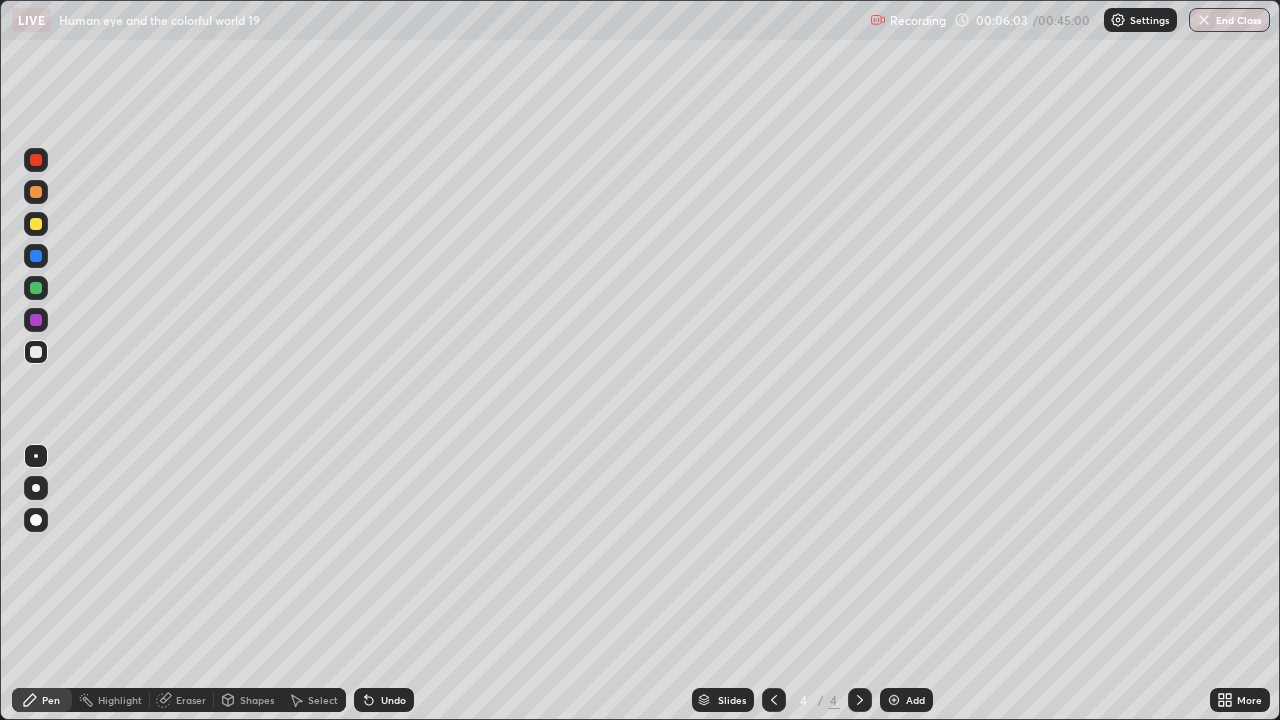 click at bounding box center [36, 288] 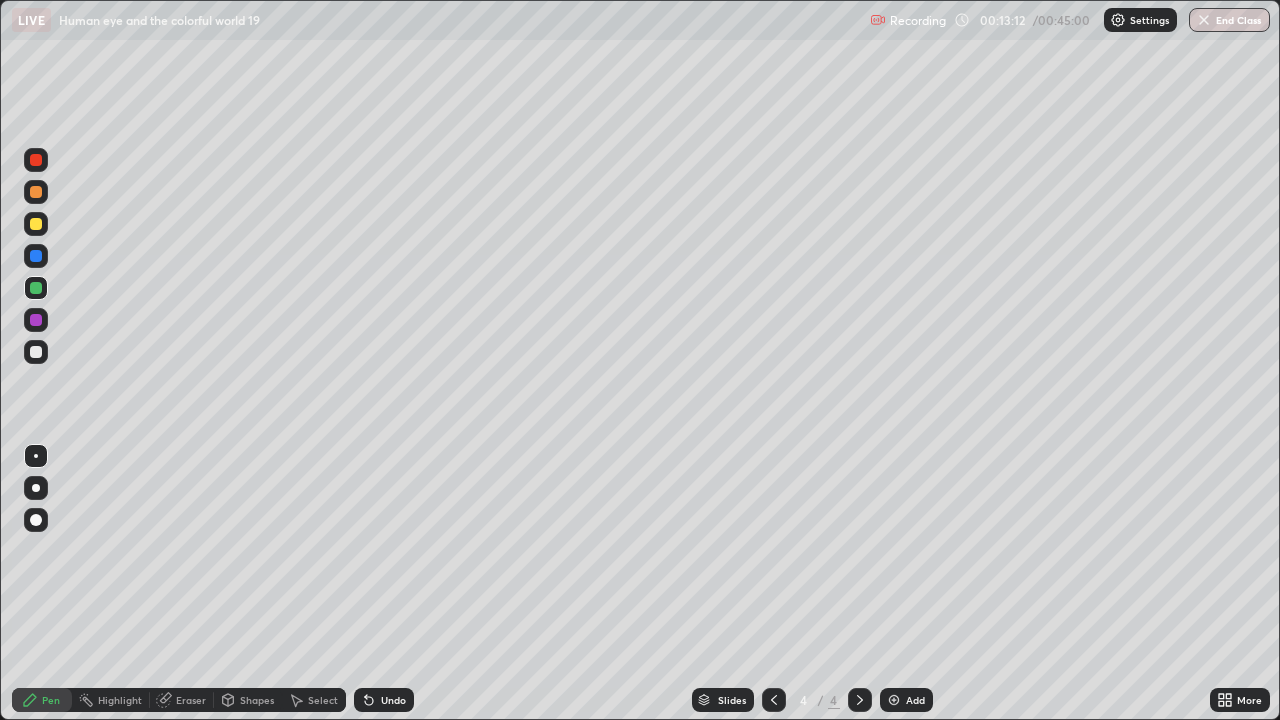 click at bounding box center (894, 700) 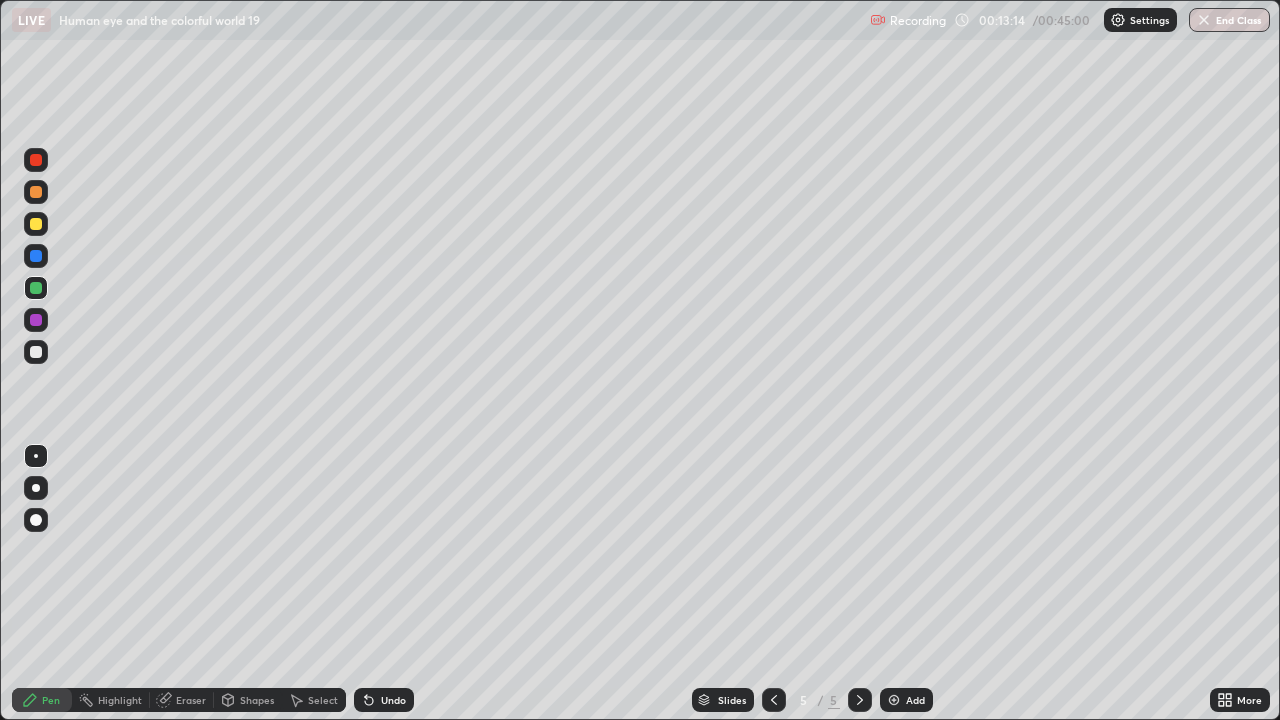 click at bounding box center (36, 224) 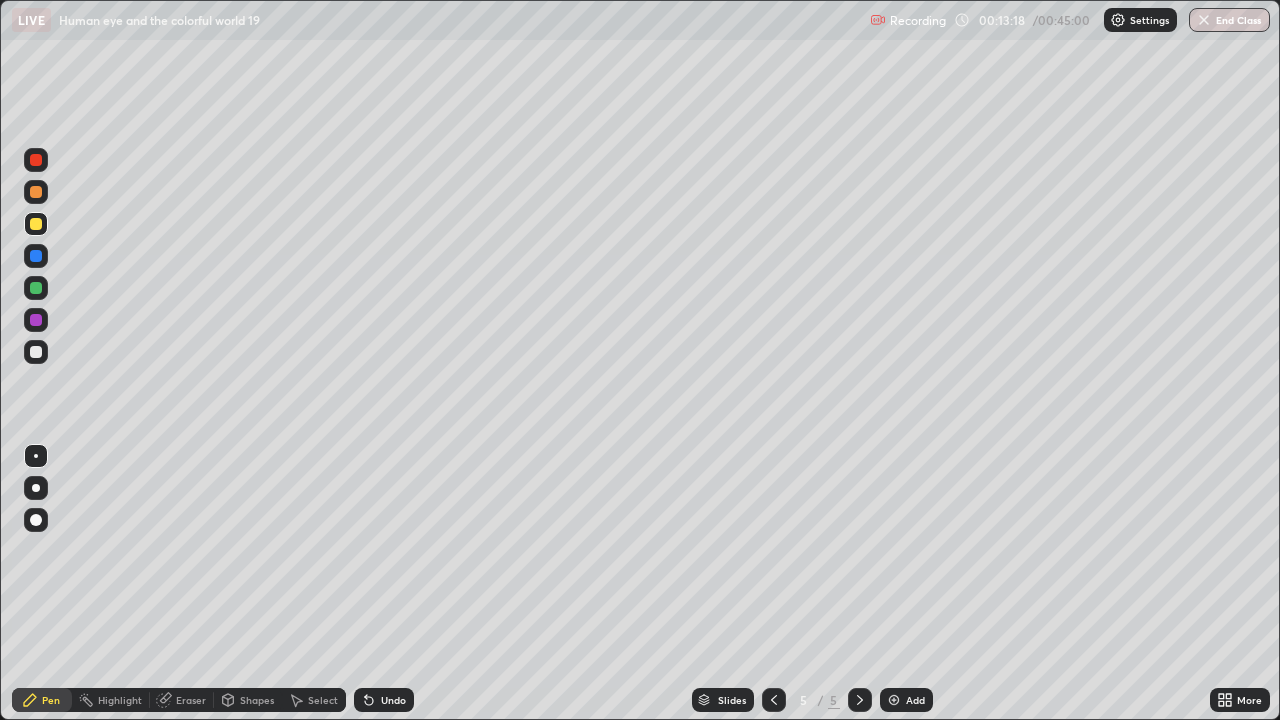 click at bounding box center (36, 352) 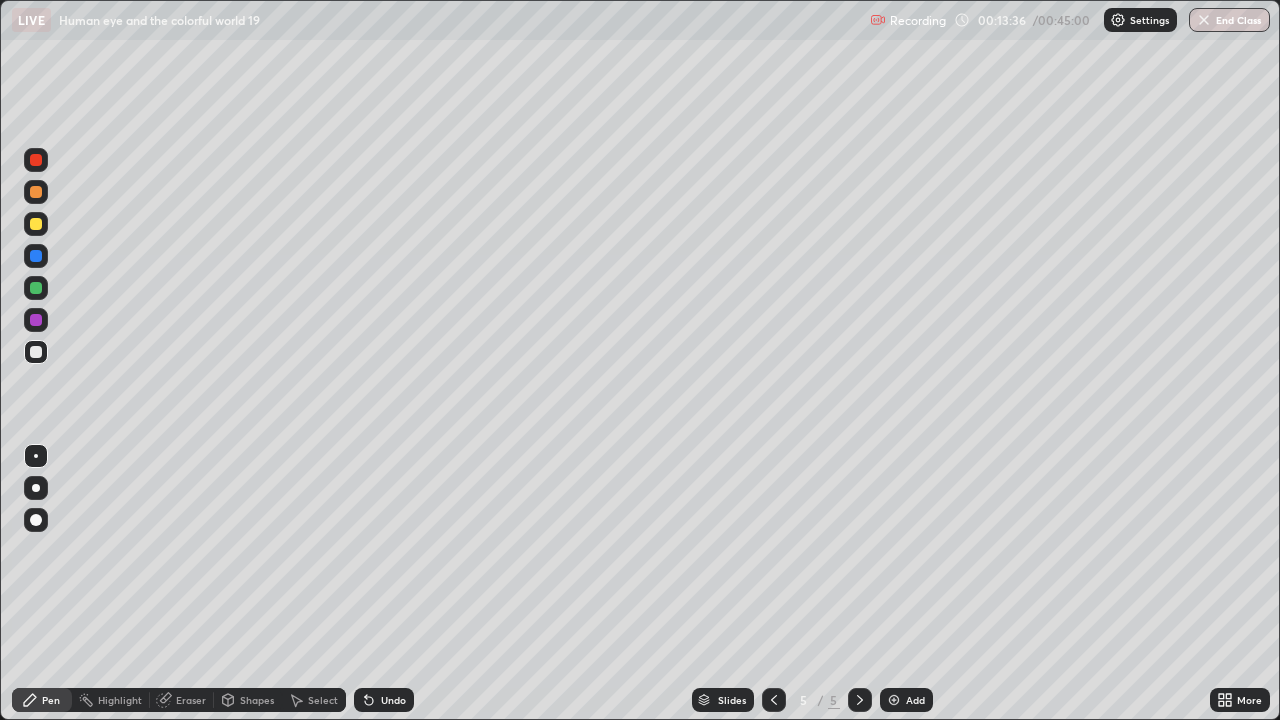 click at bounding box center (36, 352) 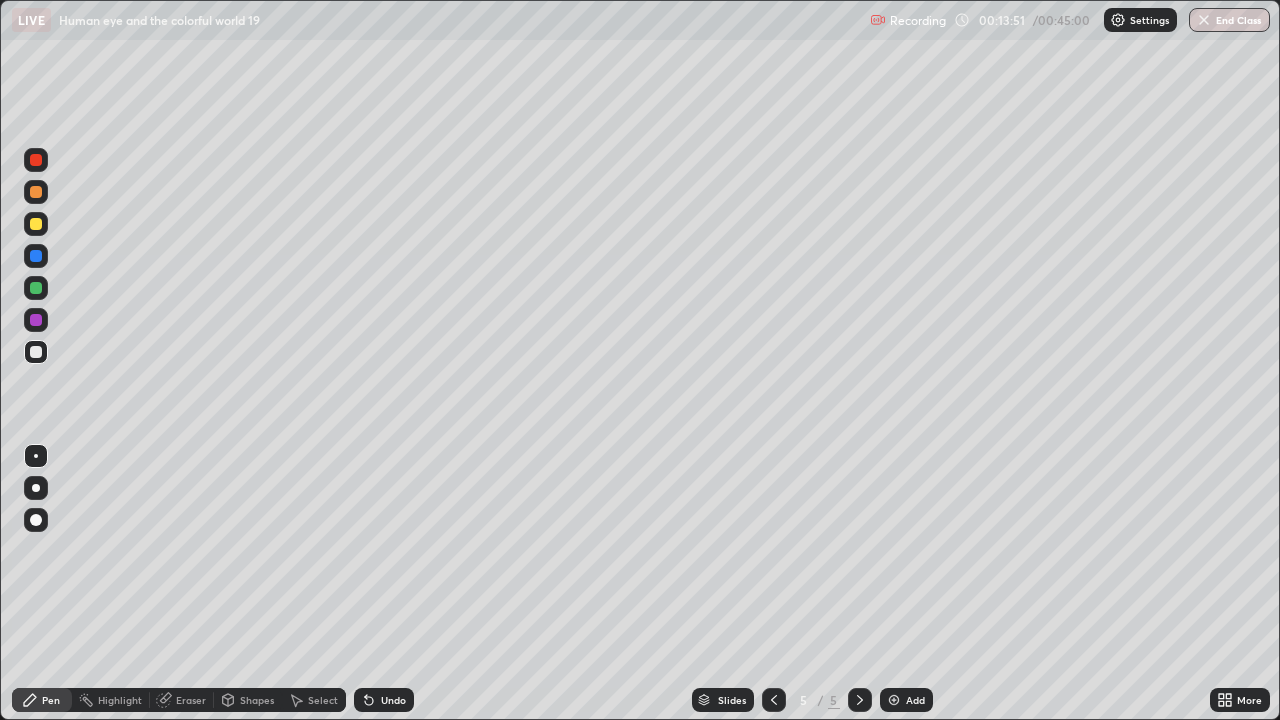 click at bounding box center [36, 352] 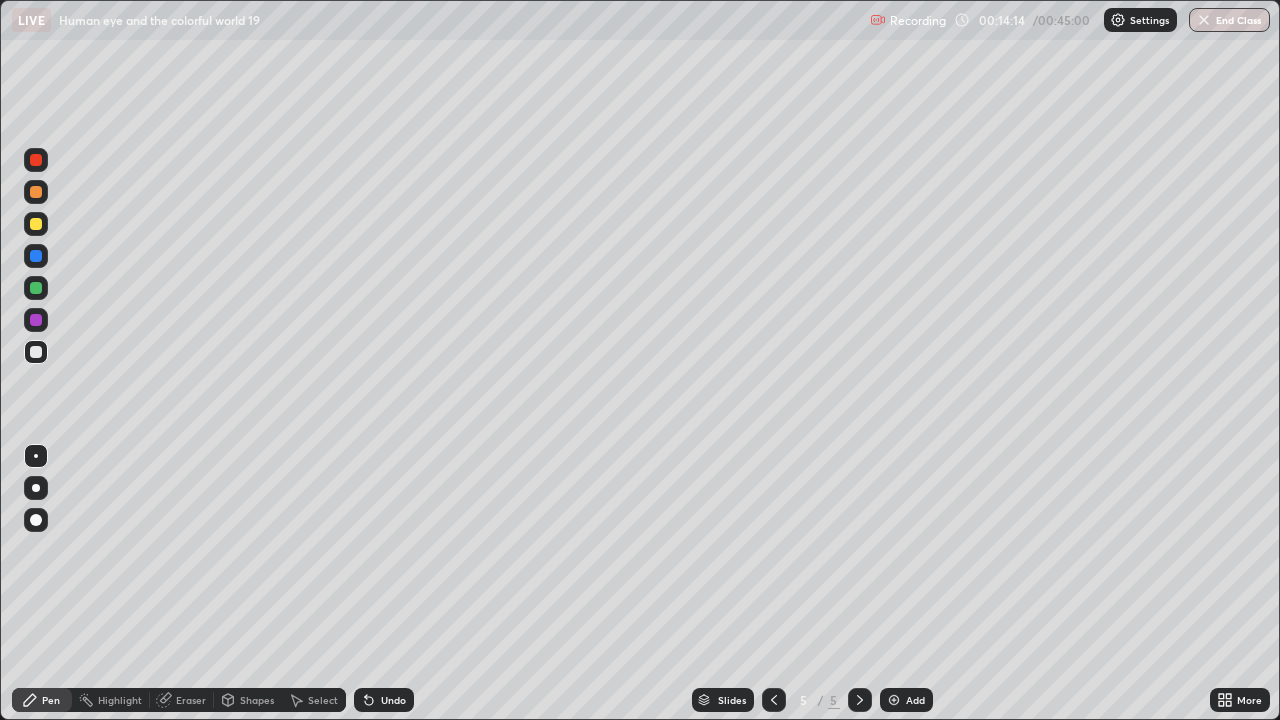 click at bounding box center (36, 192) 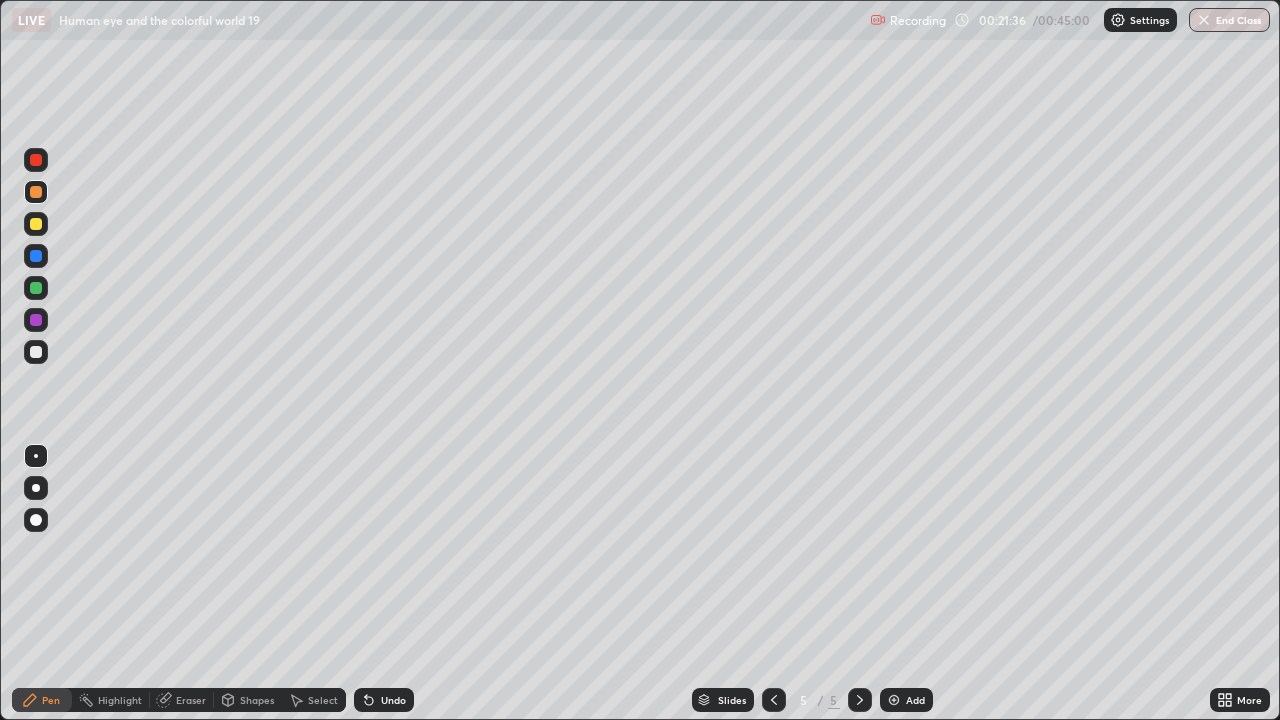 click at bounding box center (894, 700) 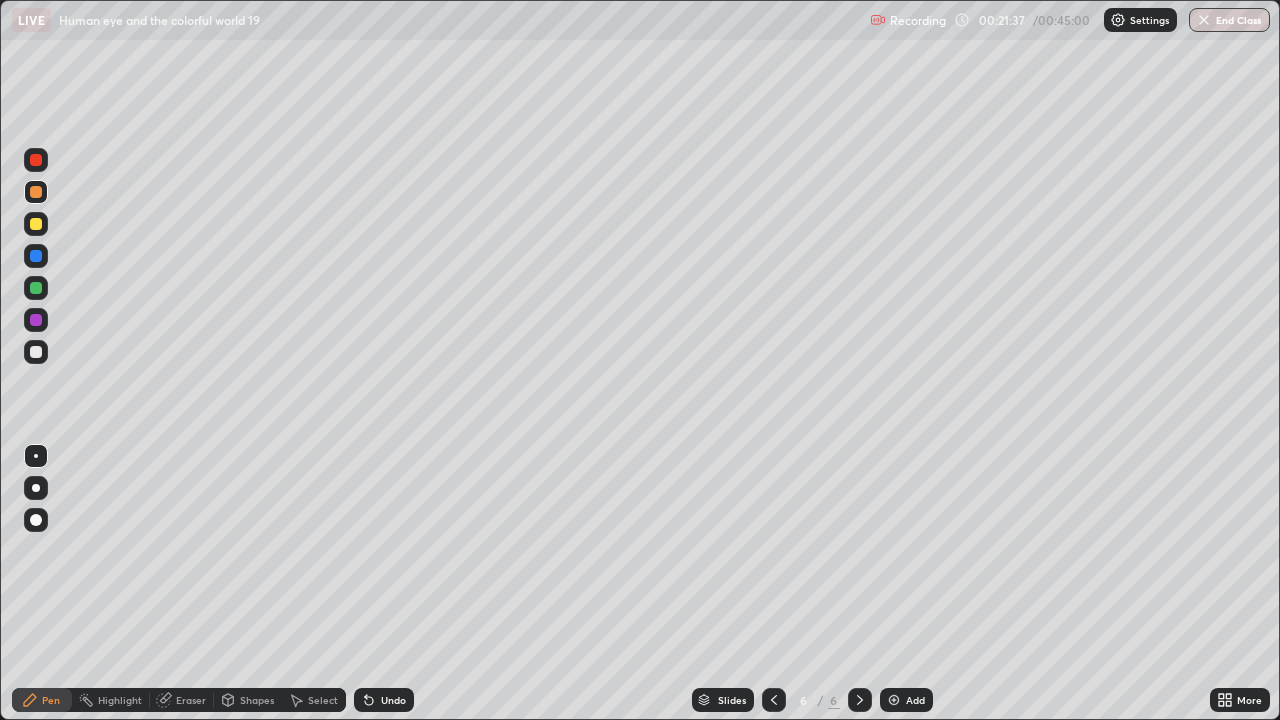 click at bounding box center (36, 224) 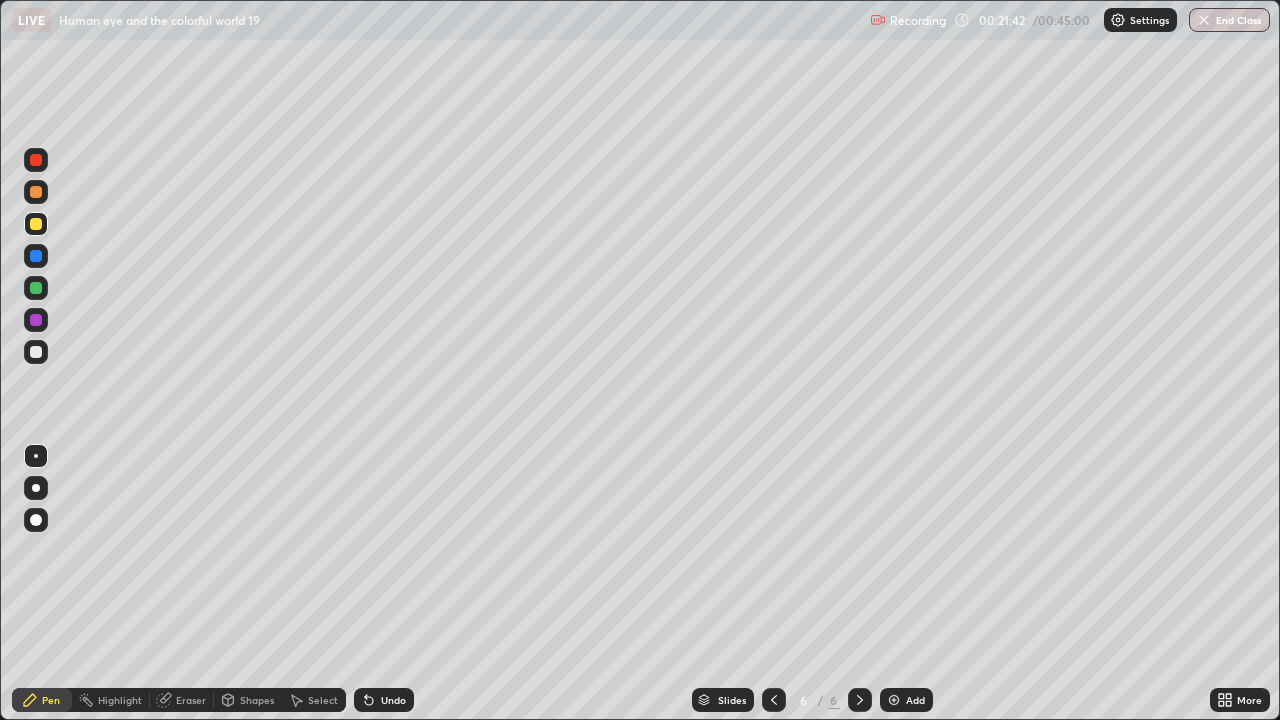 click at bounding box center (774, 700) 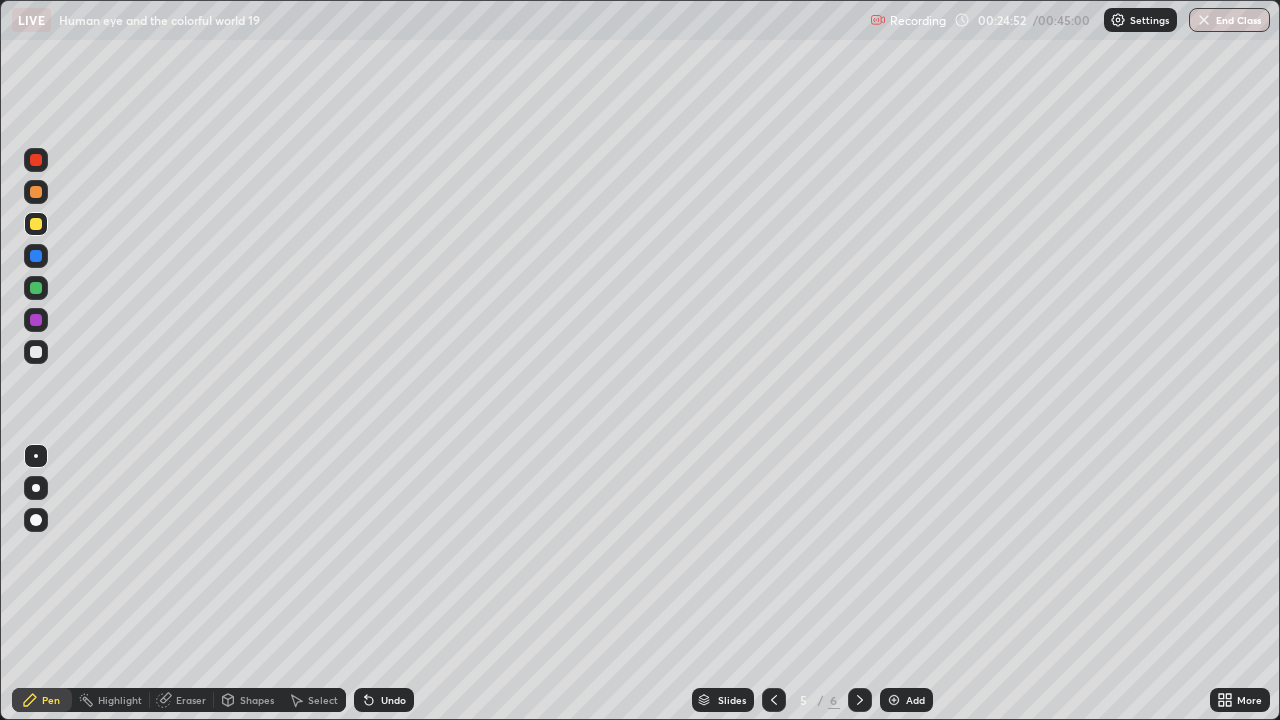 click on "Add" at bounding box center (906, 700) 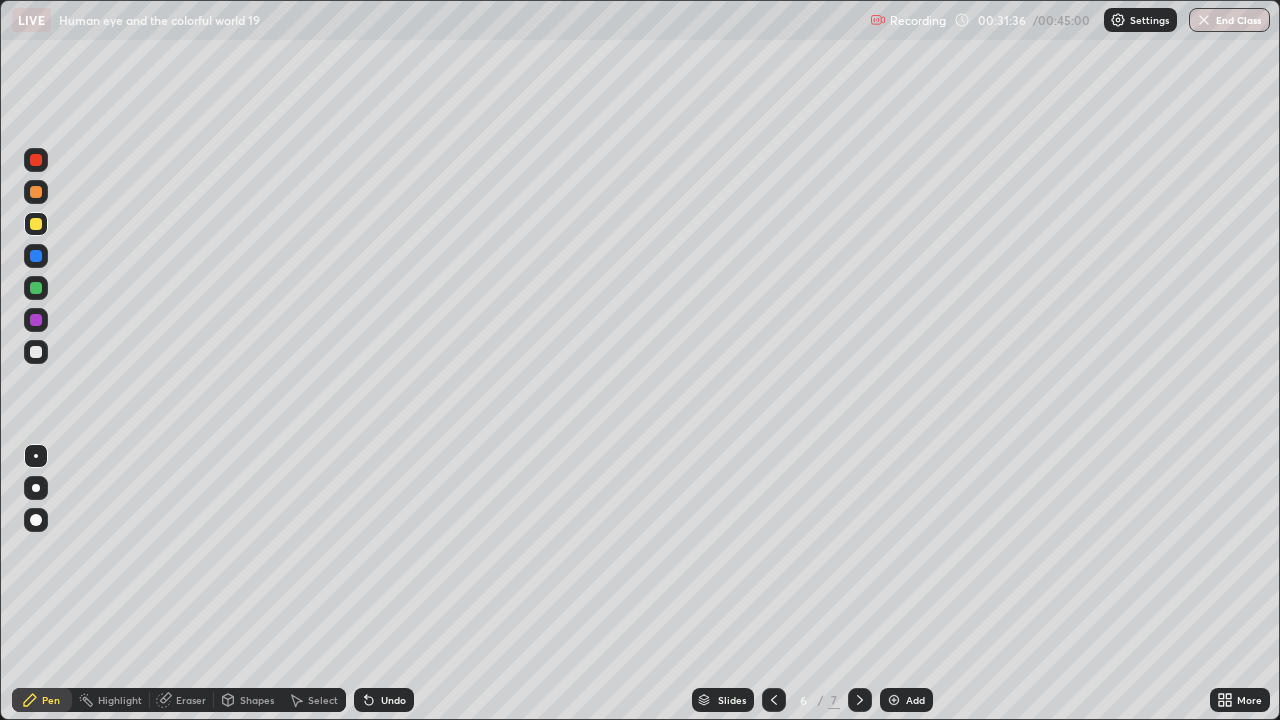 click on "Add" at bounding box center [915, 700] 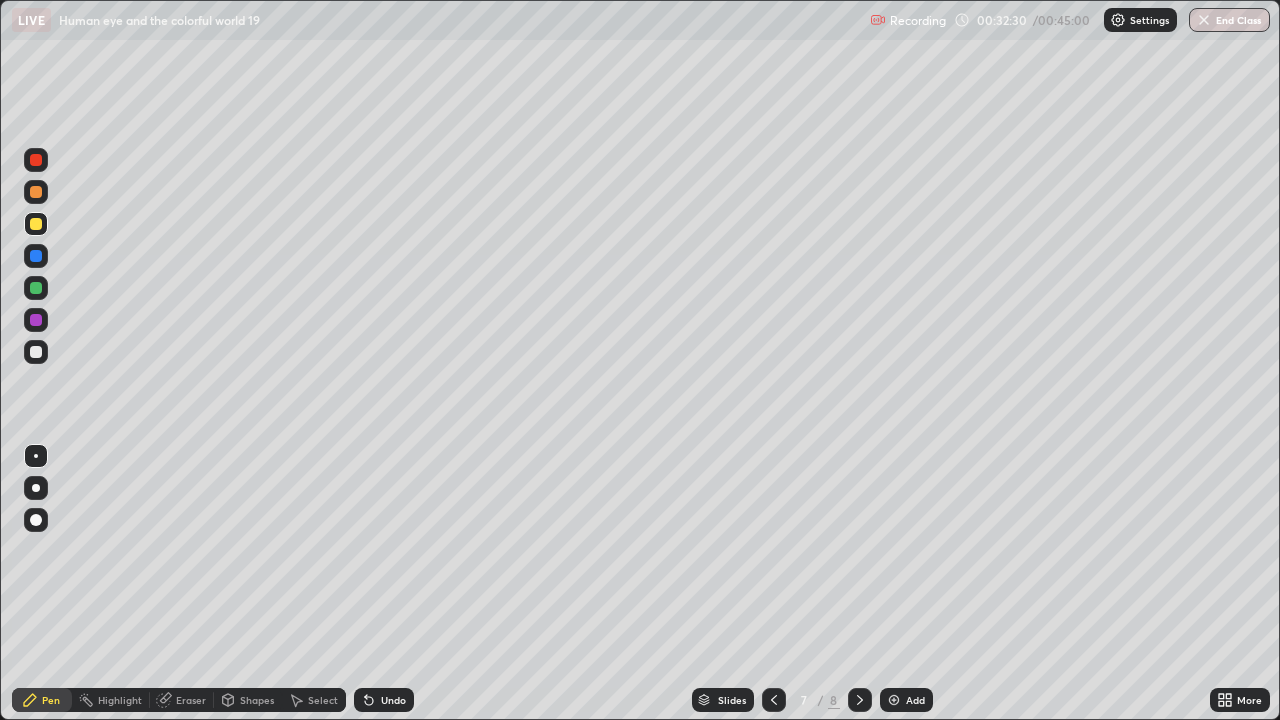 click 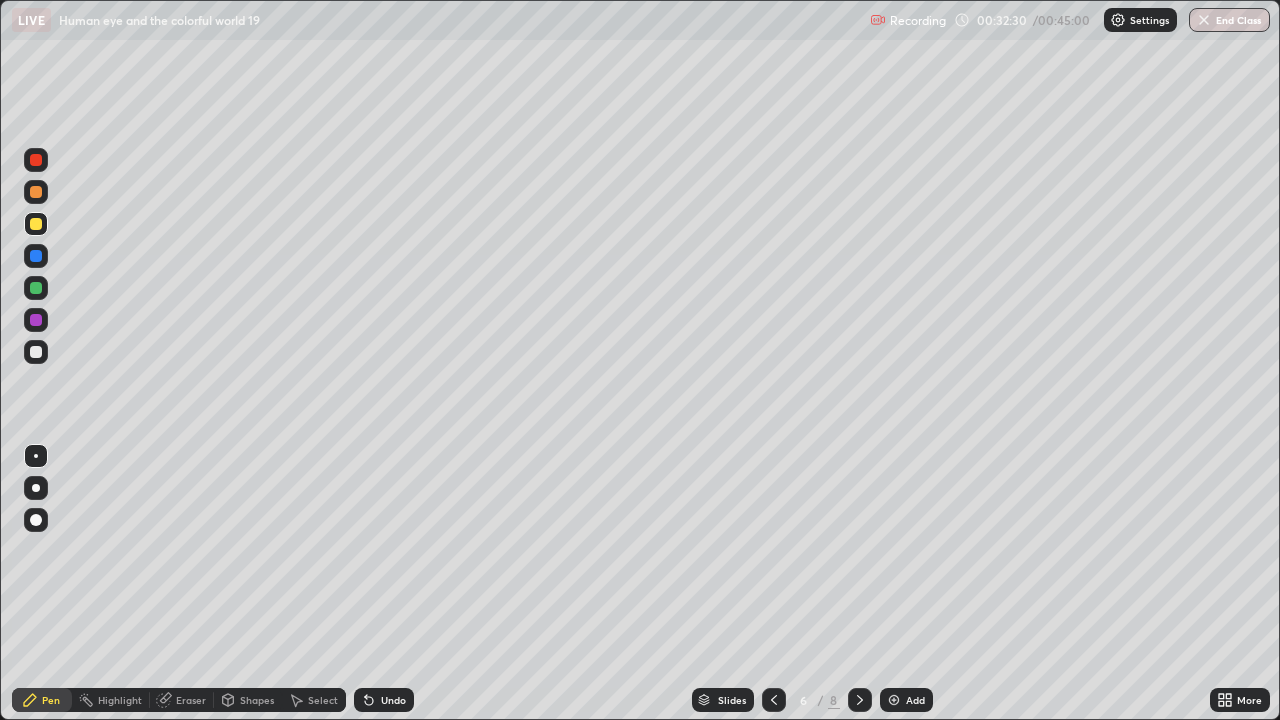 click at bounding box center (774, 700) 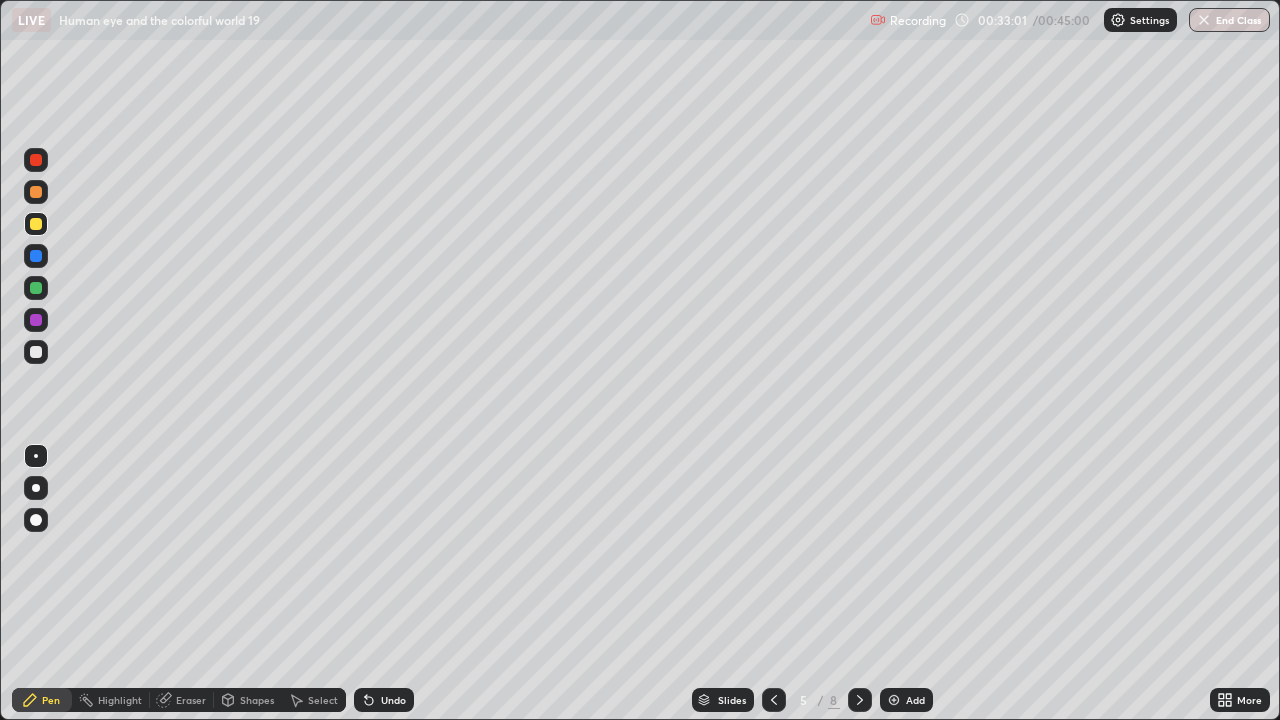 click at bounding box center [860, 700] 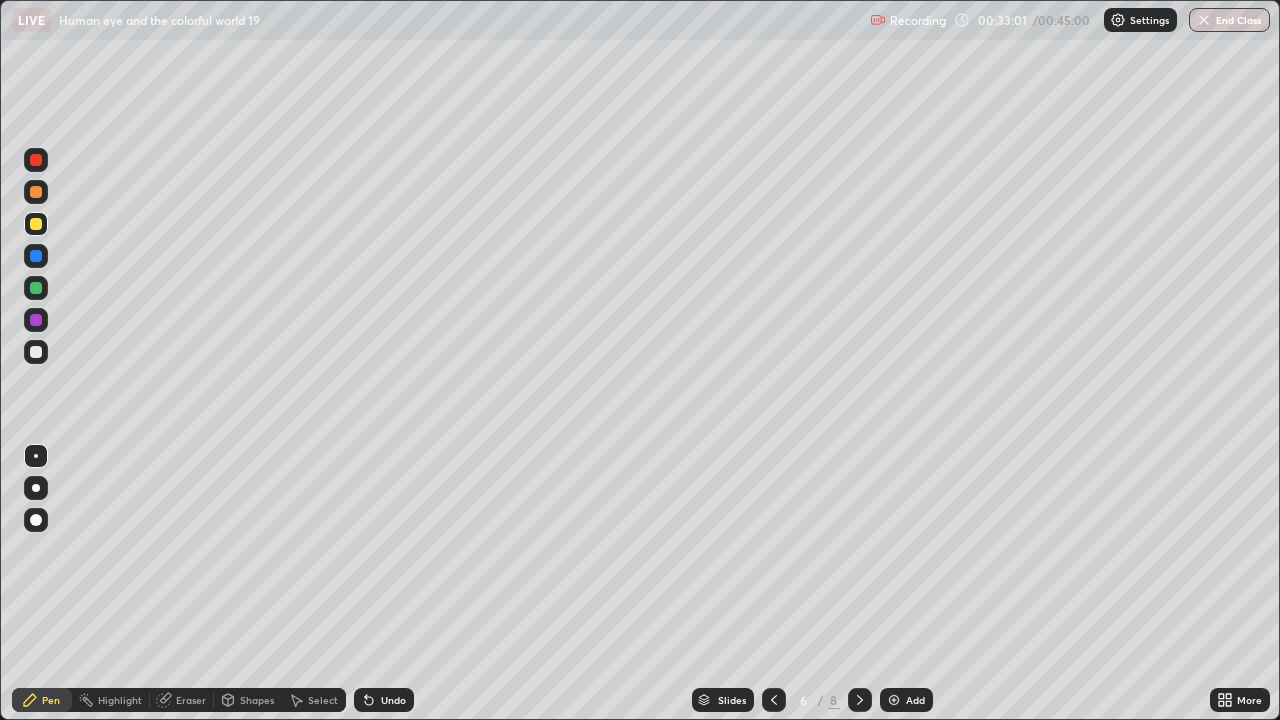 click at bounding box center [860, 700] 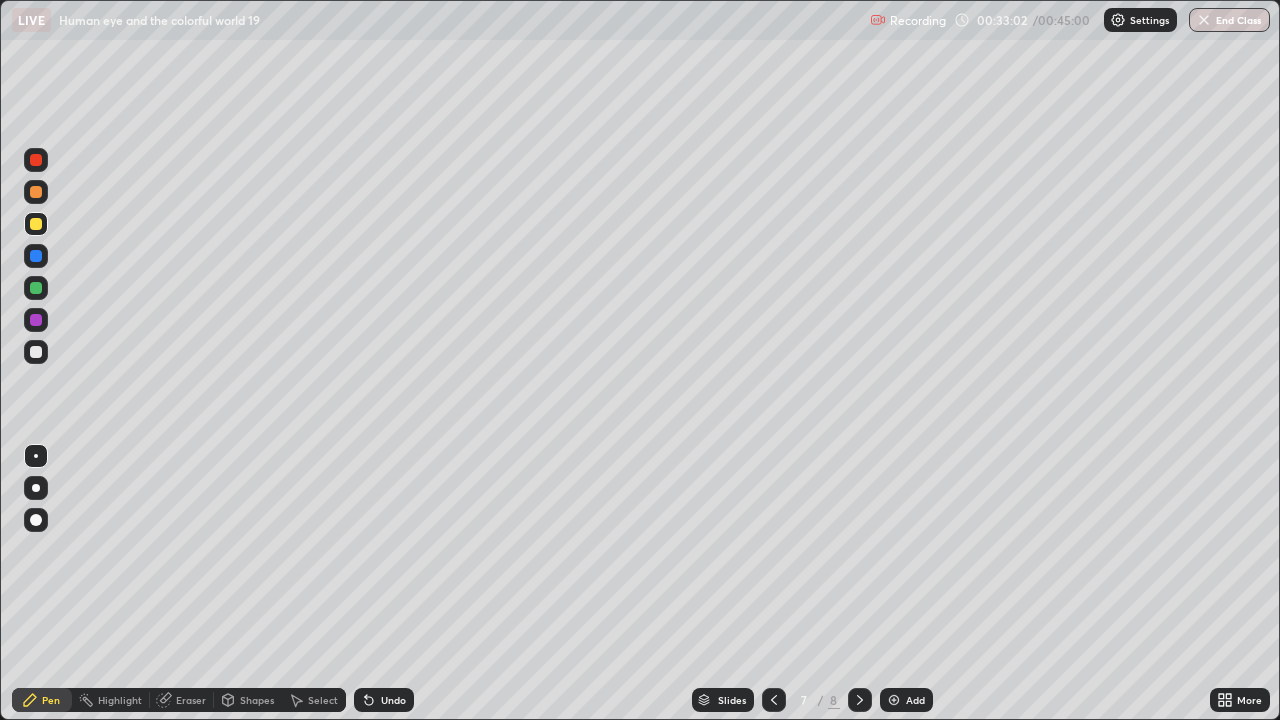 click on "Add" at bounding box center (906, 700) 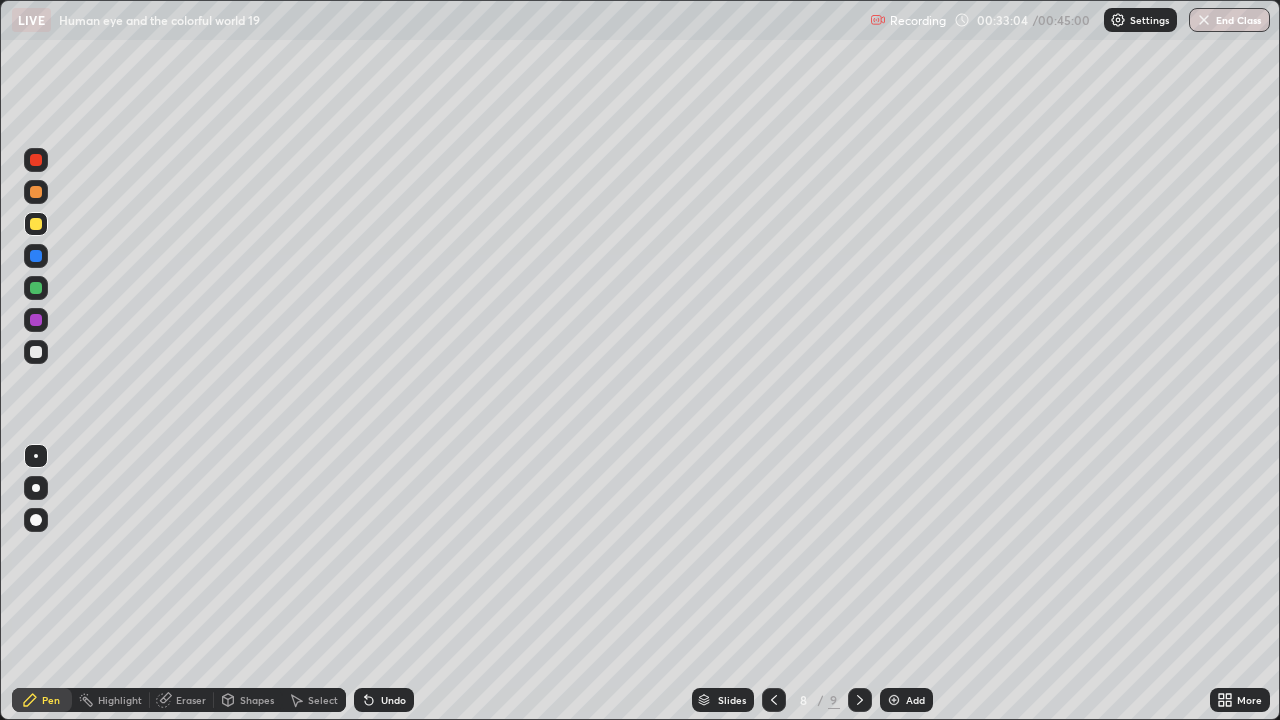 click at bounding box center [36, 192] 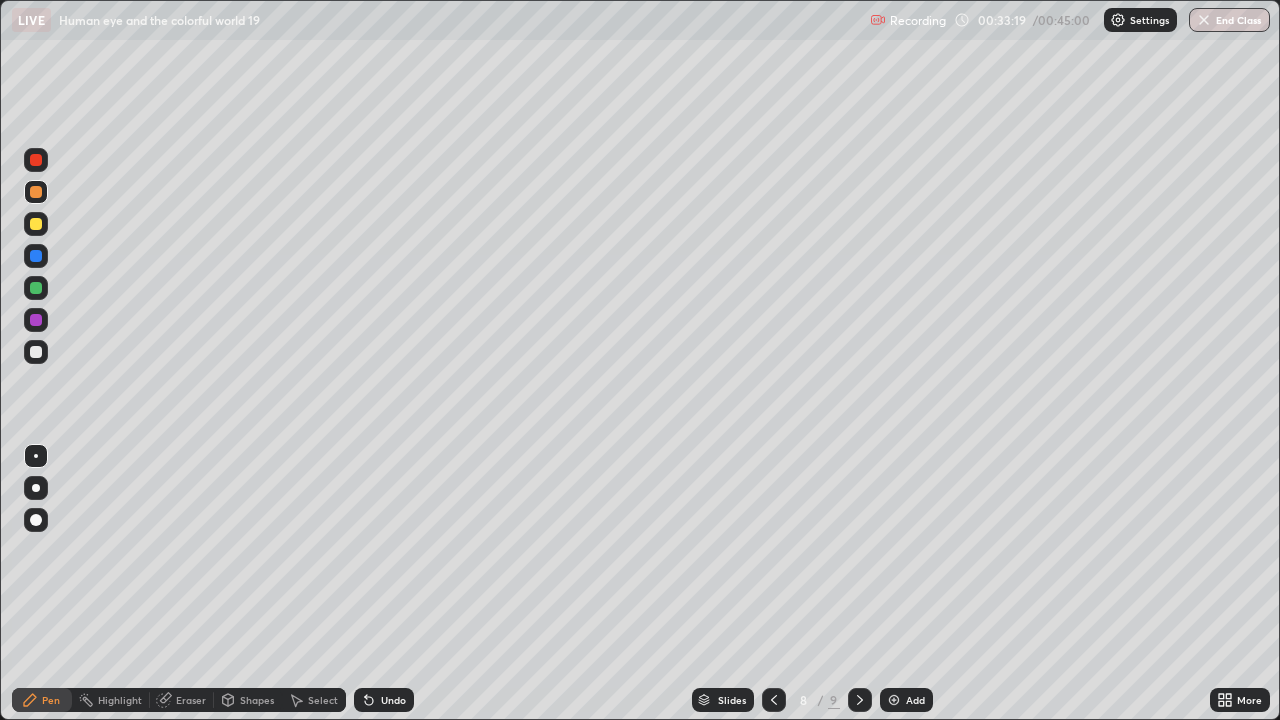 click at bounding box center [36, 224] 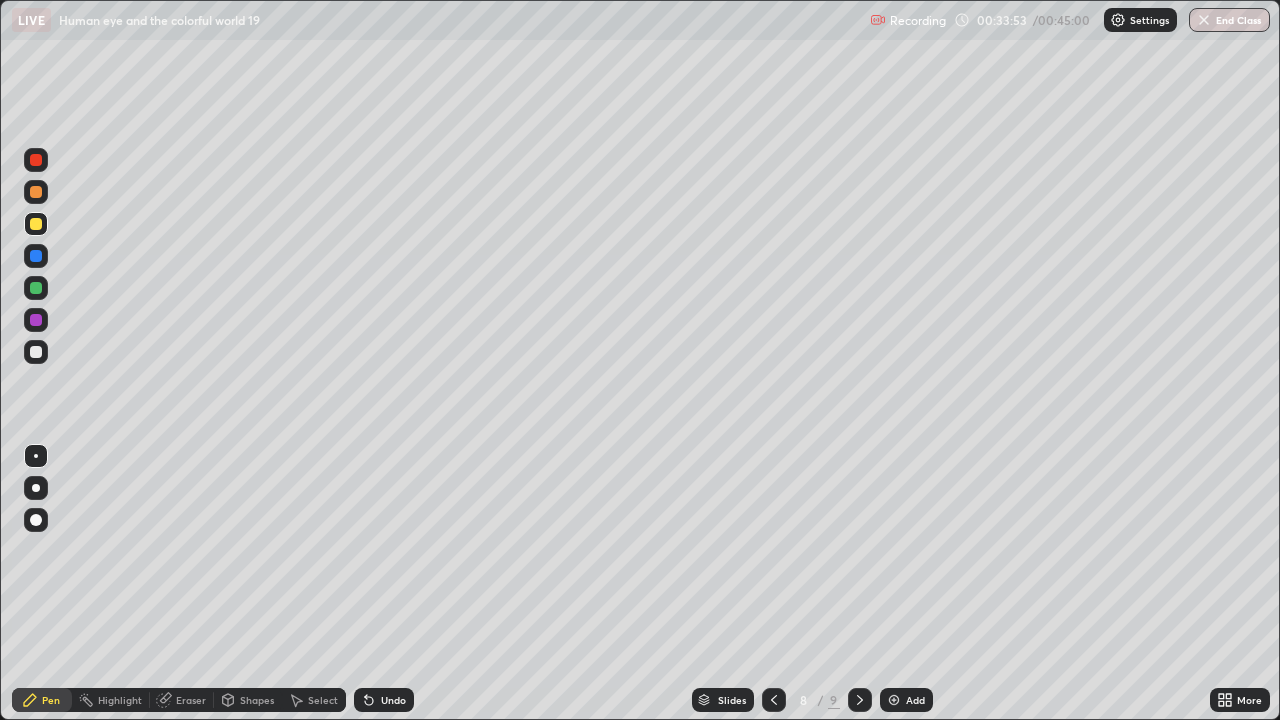 click at bounding box center [36, 352] 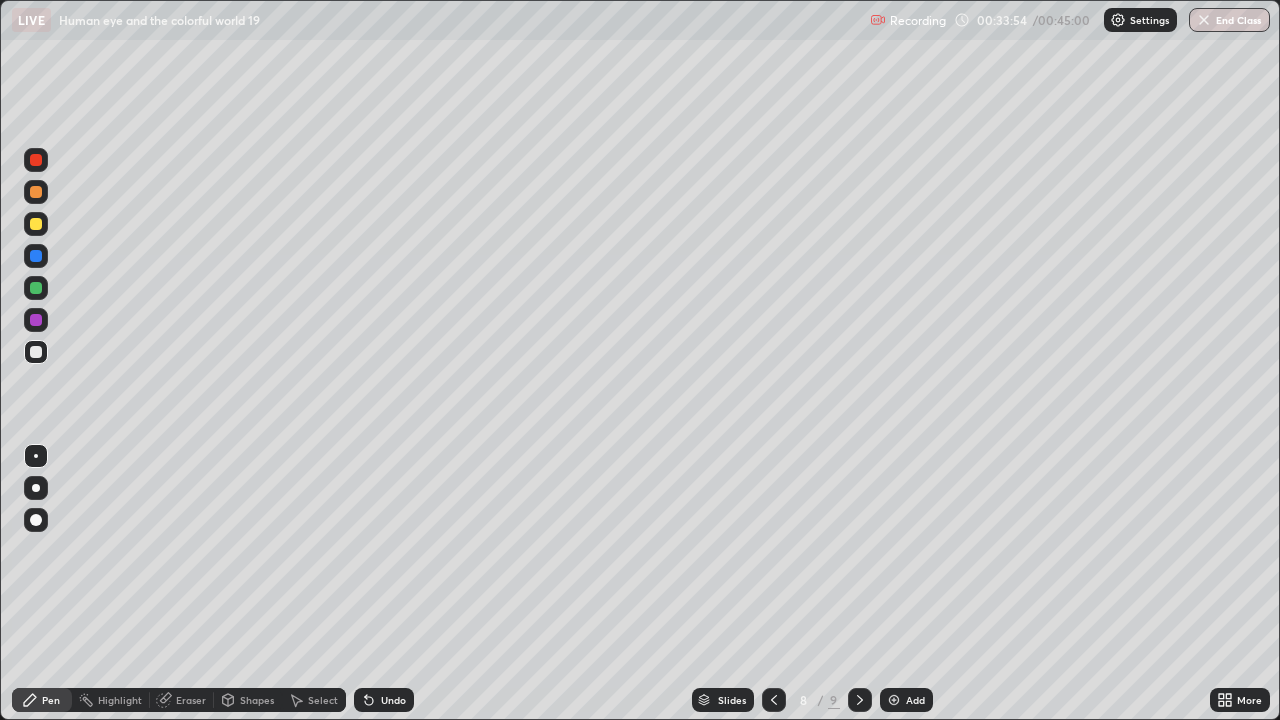 click at bounding box center [36, 288] 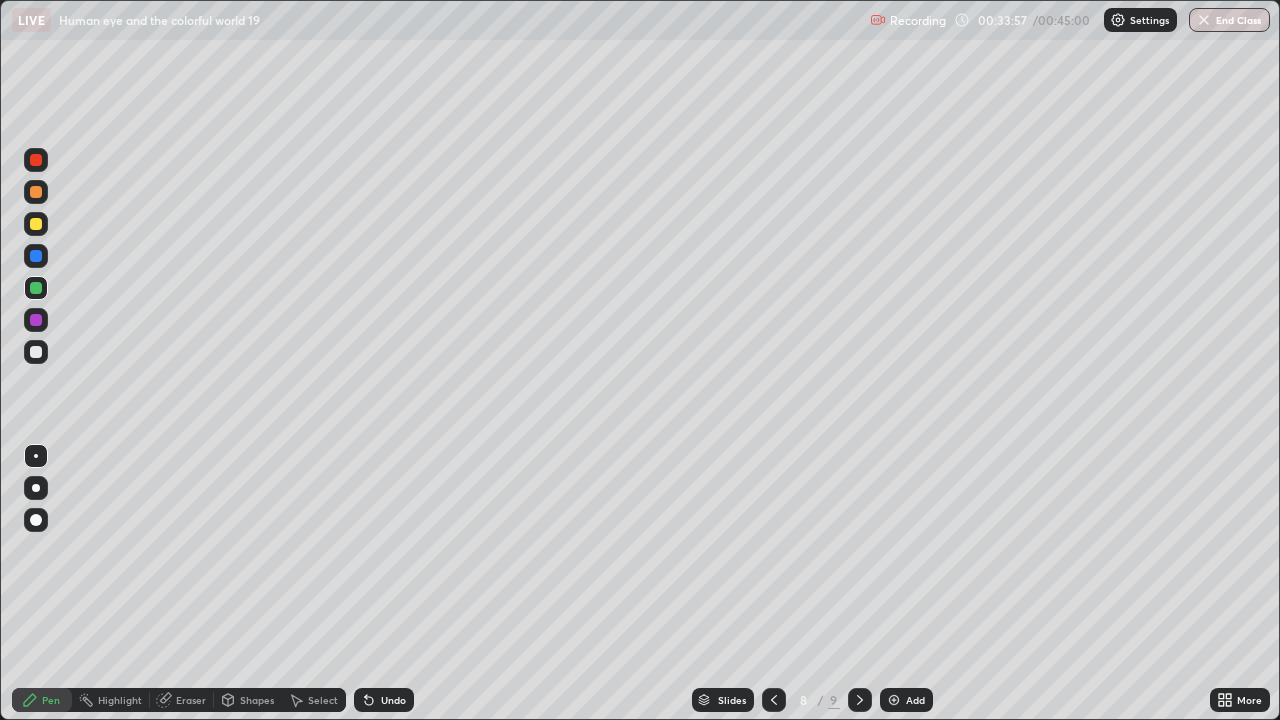 click at bounding box center [36, 192] 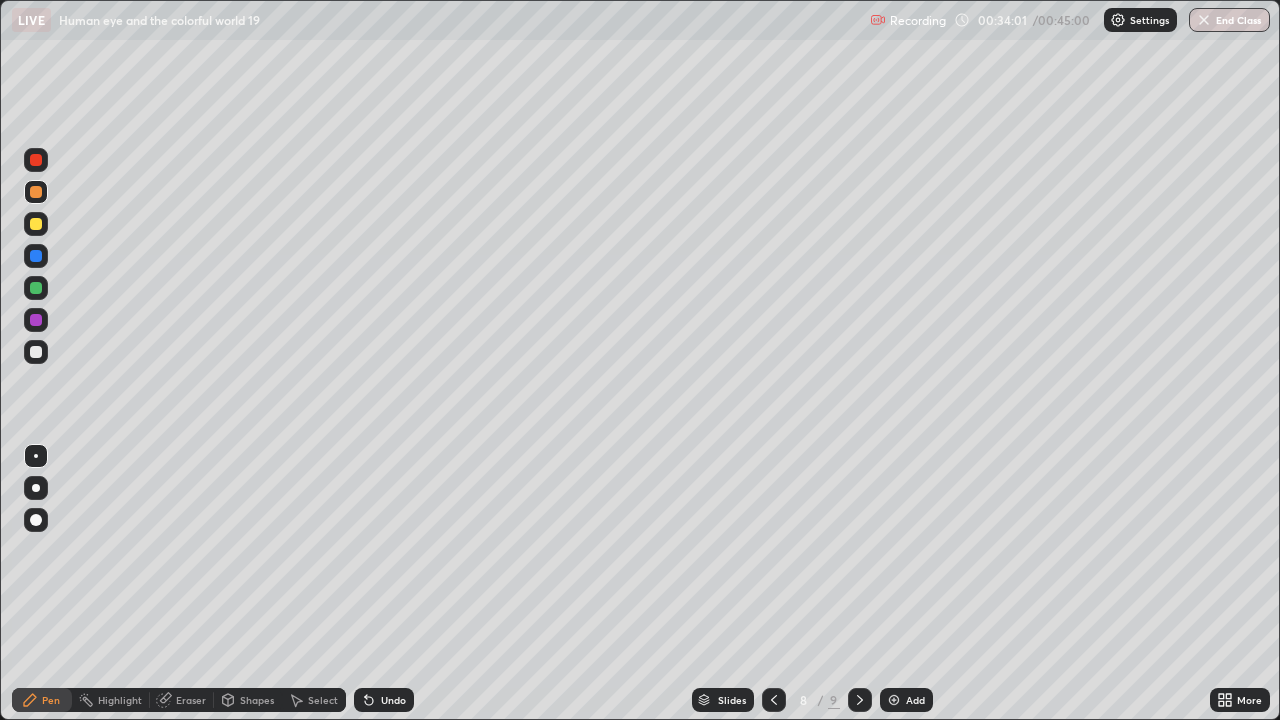 click at bounding box center (36, 160) 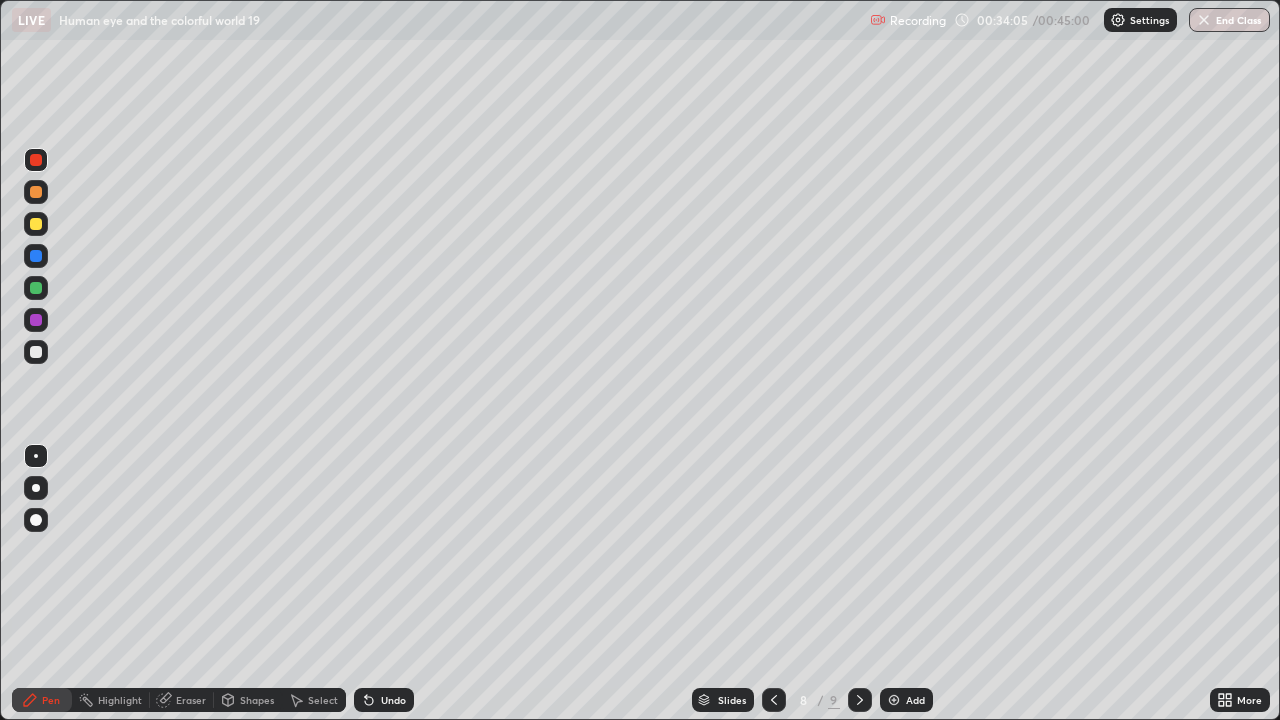 click at bounding box center [36, 256] 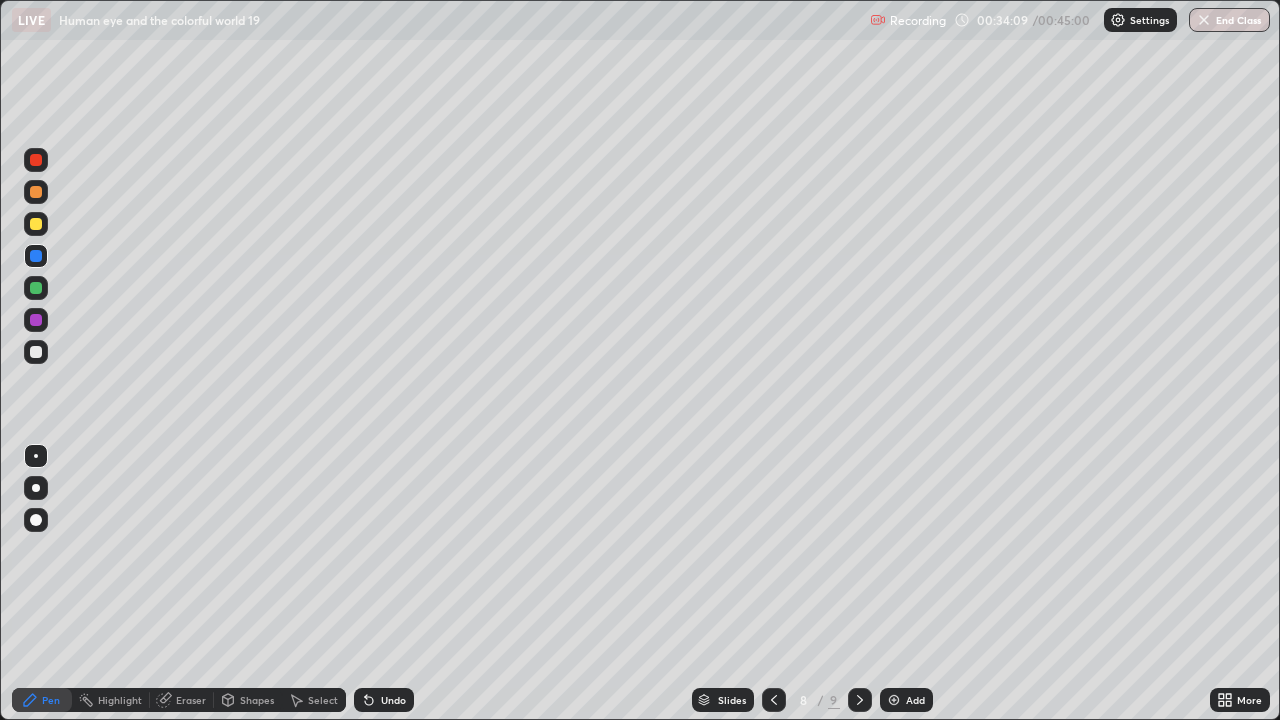 click at bounding box center (36, 192) 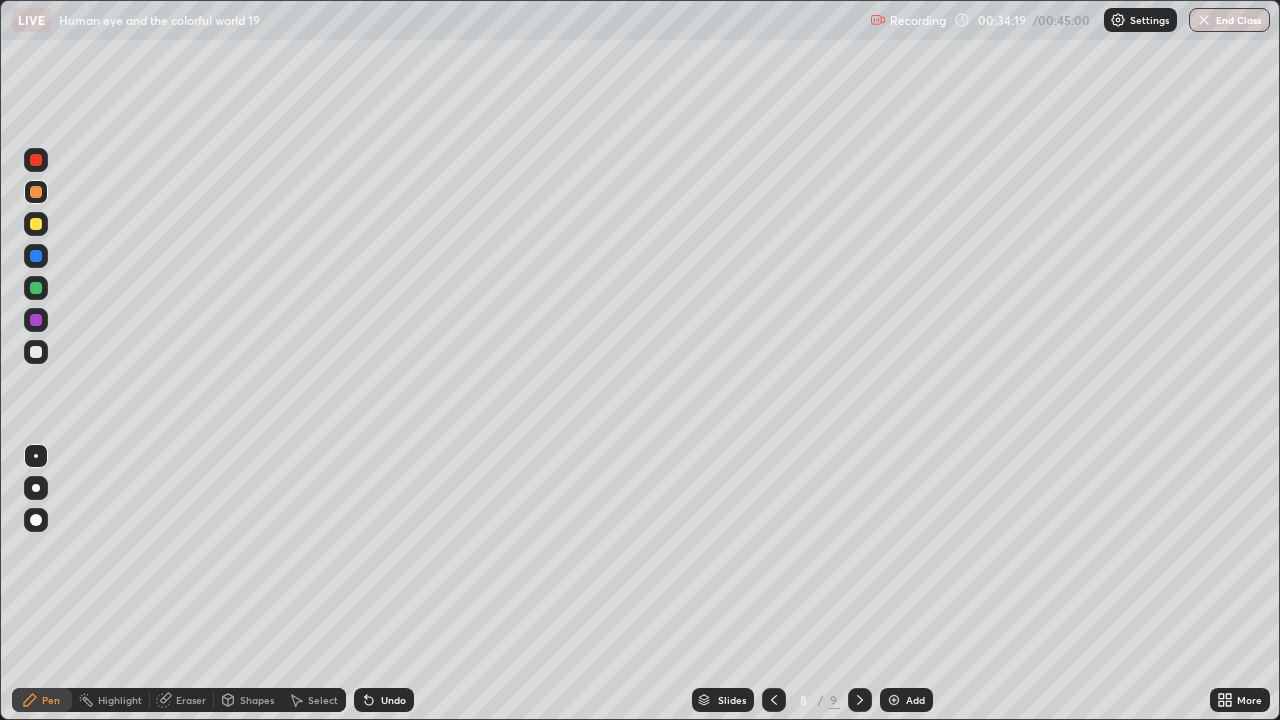 click at bounding box center (36, 352) 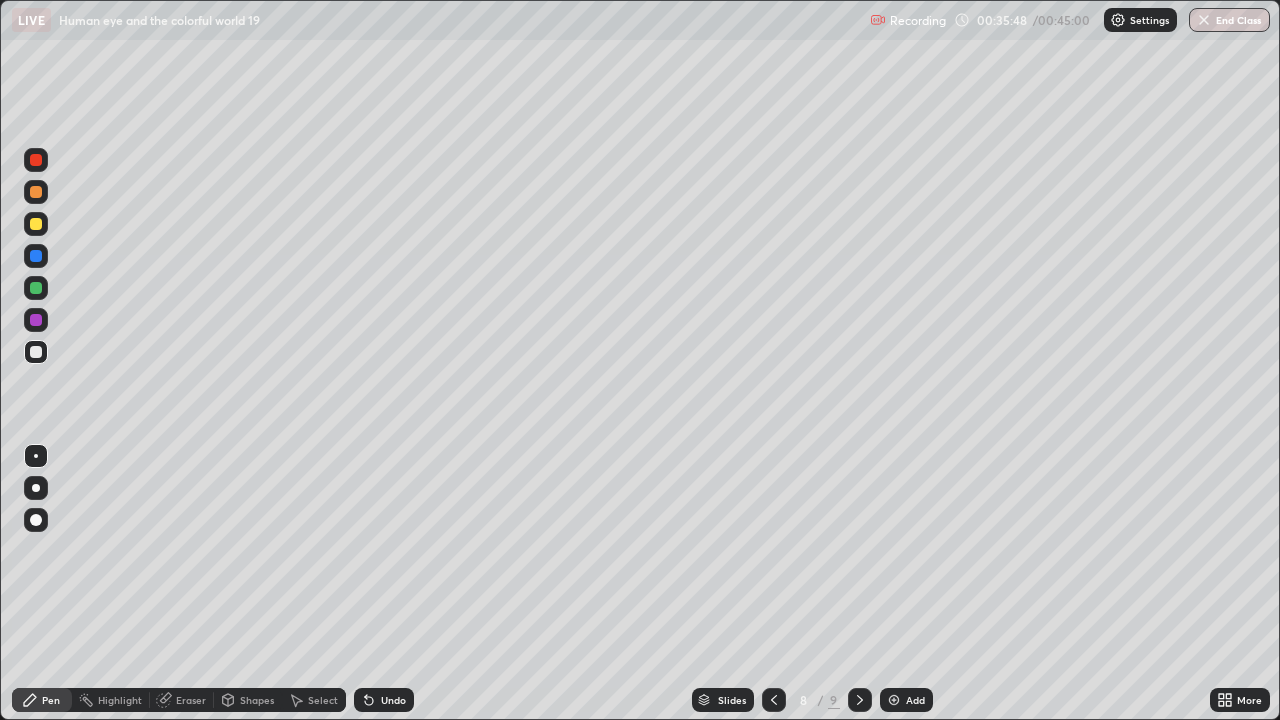 click at bounding box center (36, 160) 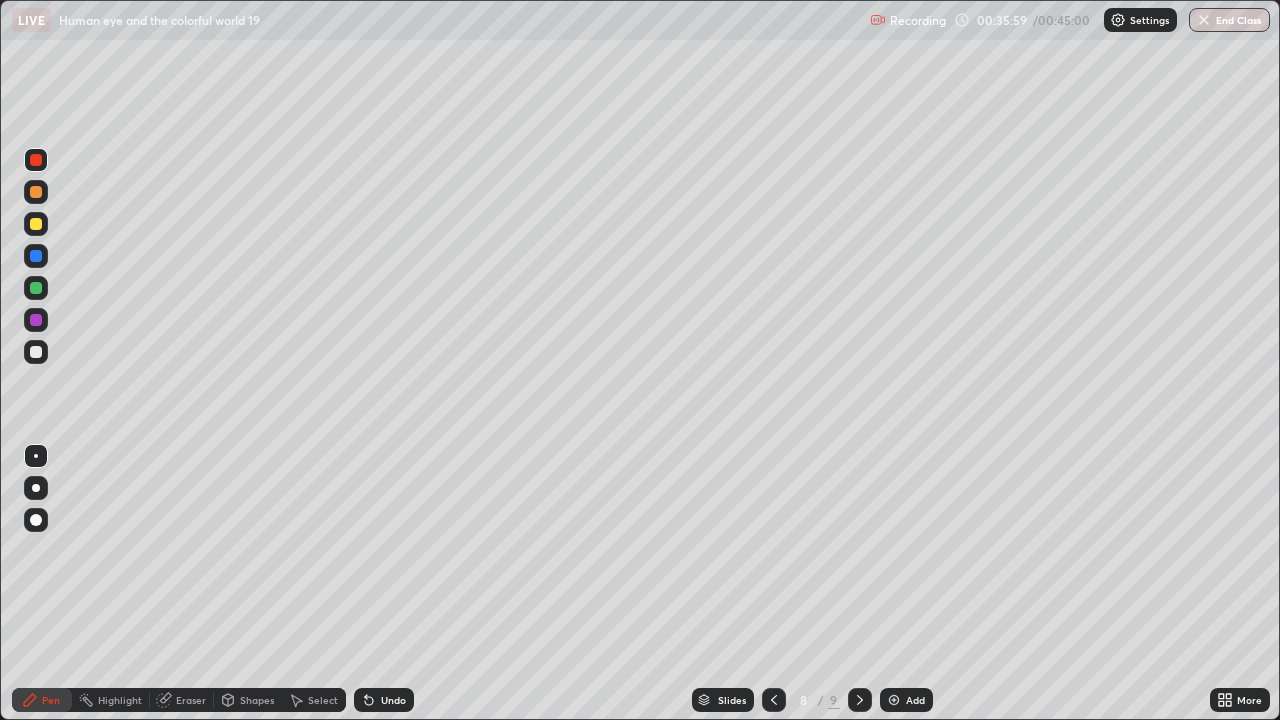 click at bounding box center [36, 352] 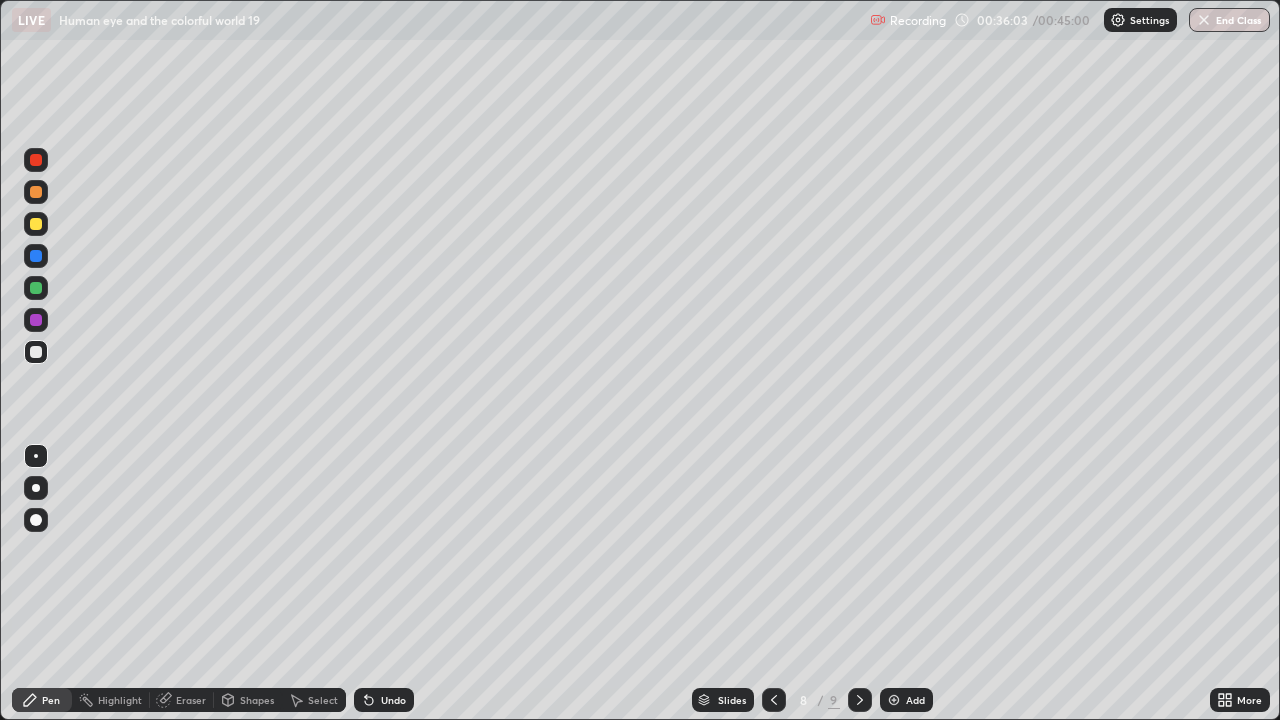 click at bounding box center [36, 160] 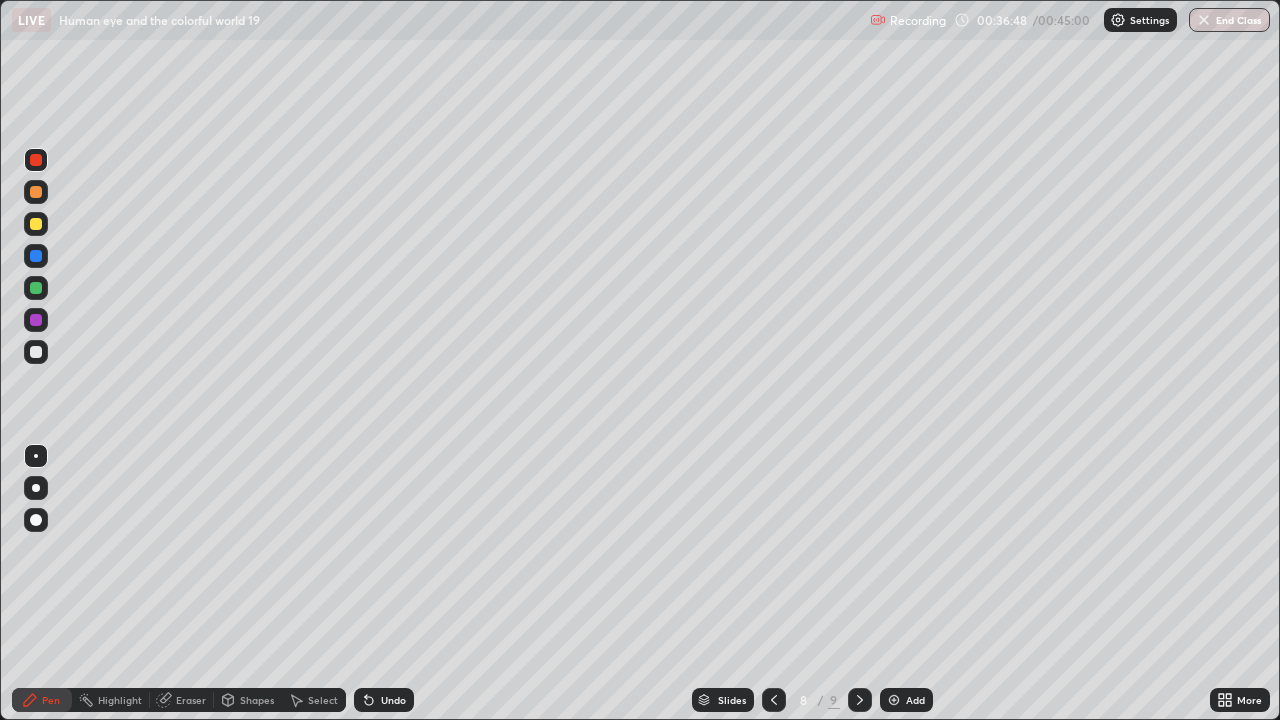 click at bounding box center (36, 352) 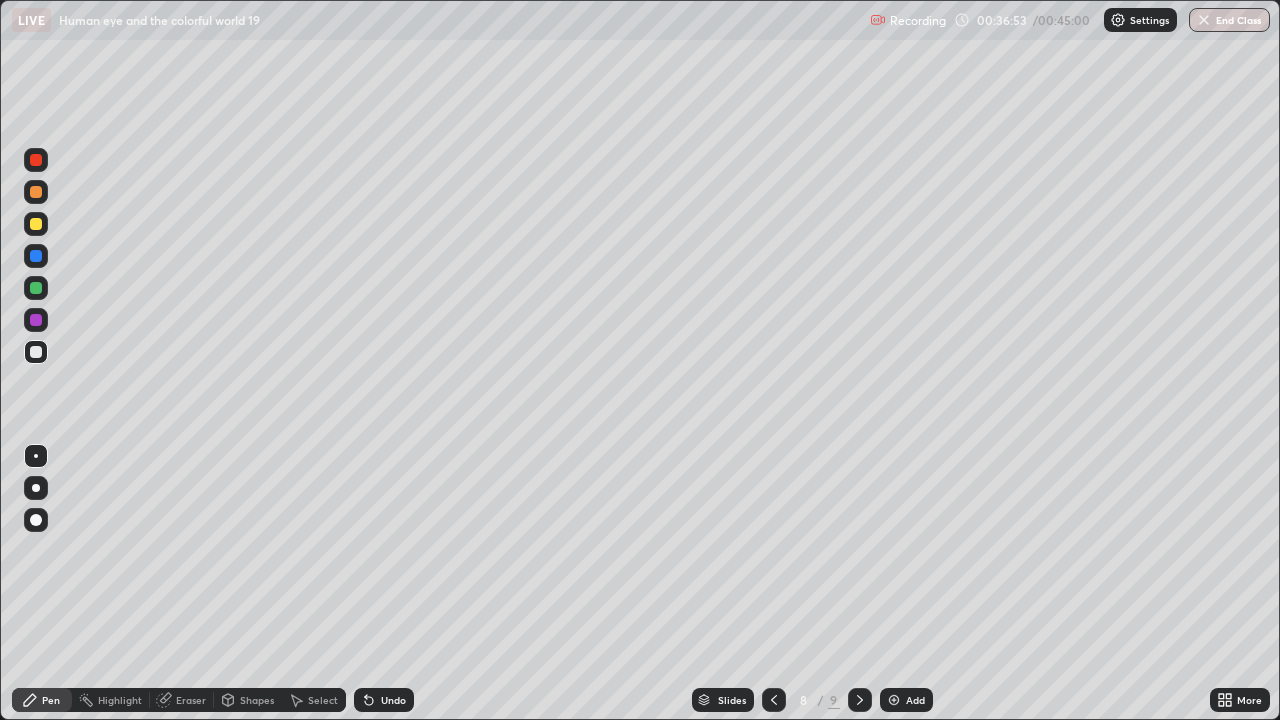 click at bounding box center [36, 160] 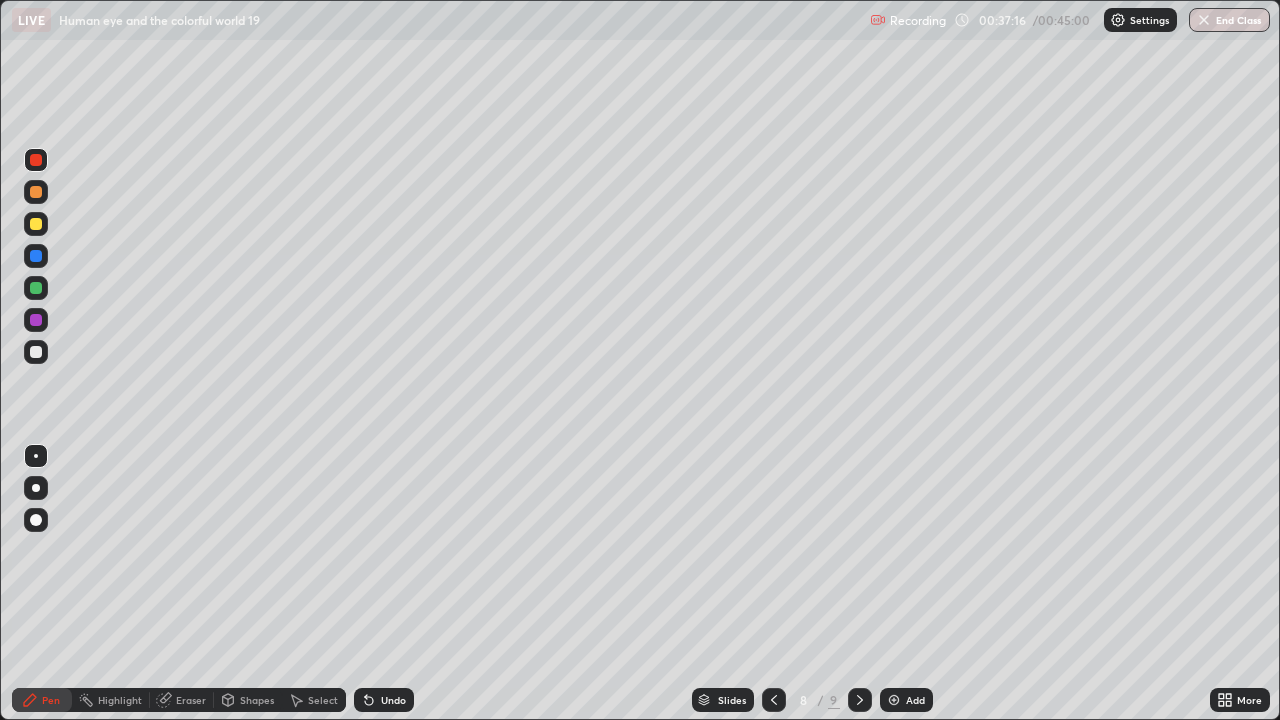 click at bounding box center [36, 352] 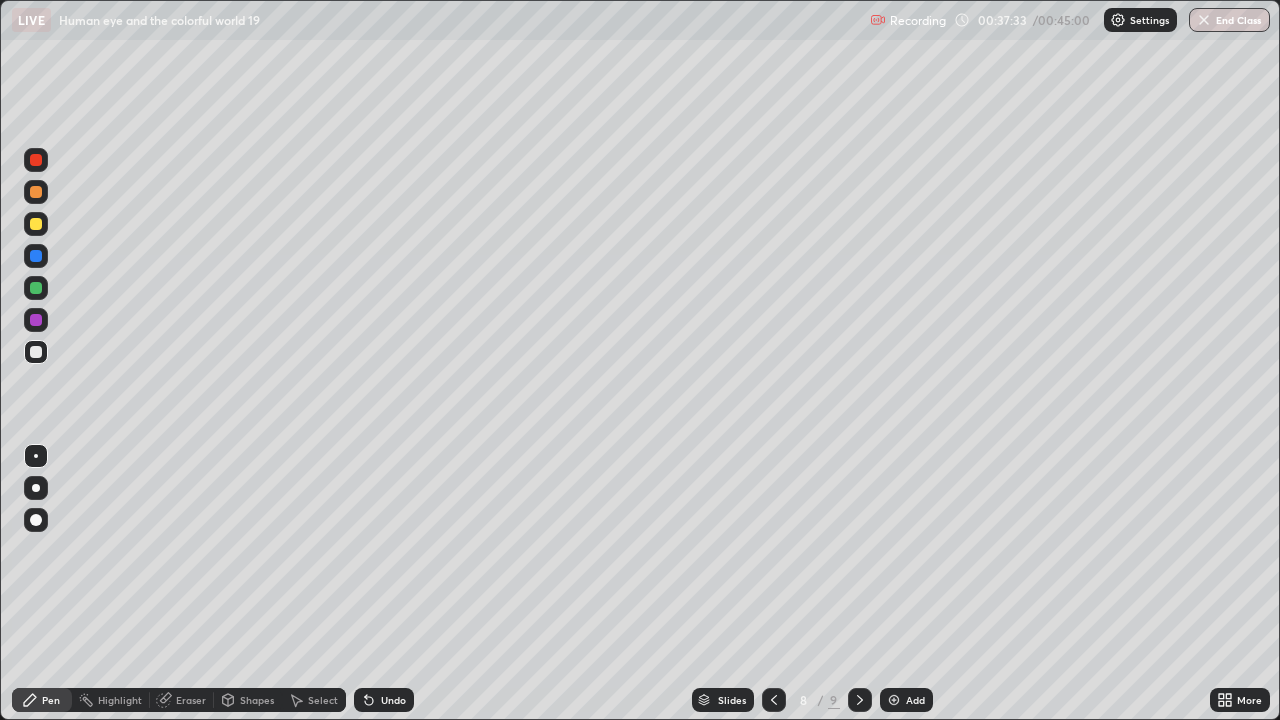 click on "Eraser" at bounding box center [191, 700] 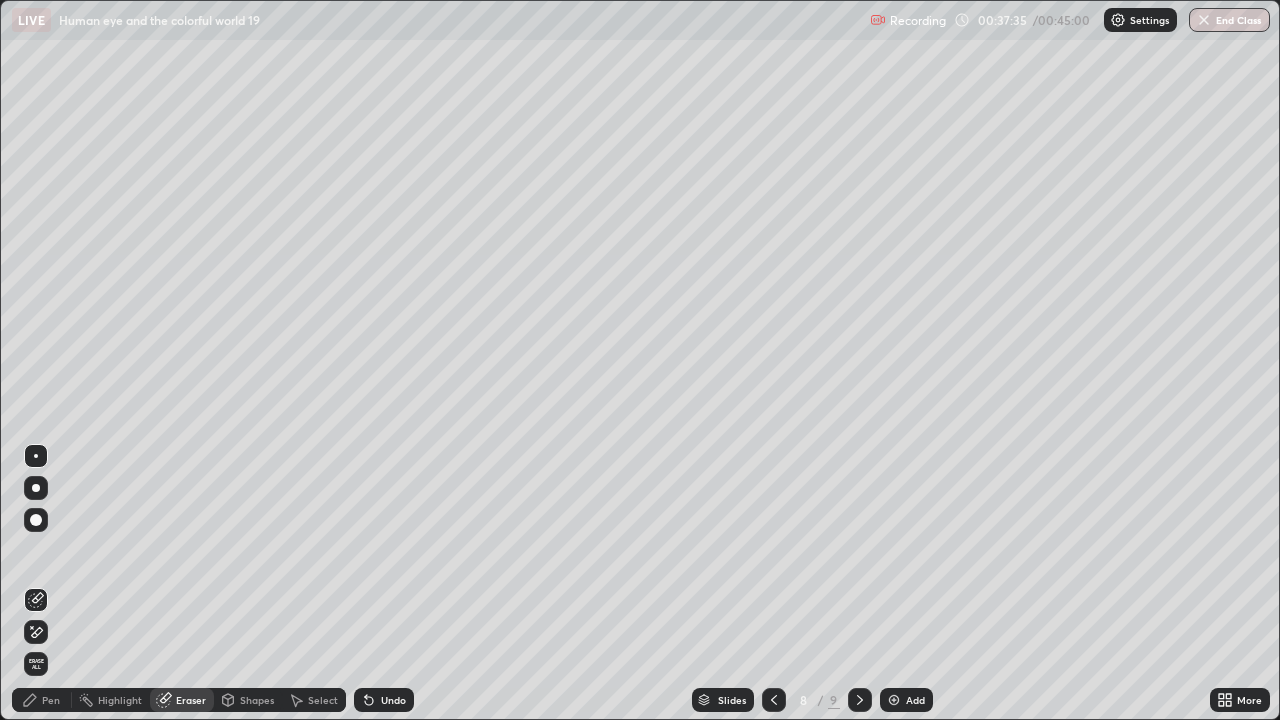 click on "Pen" at bounding box center (42, 700) 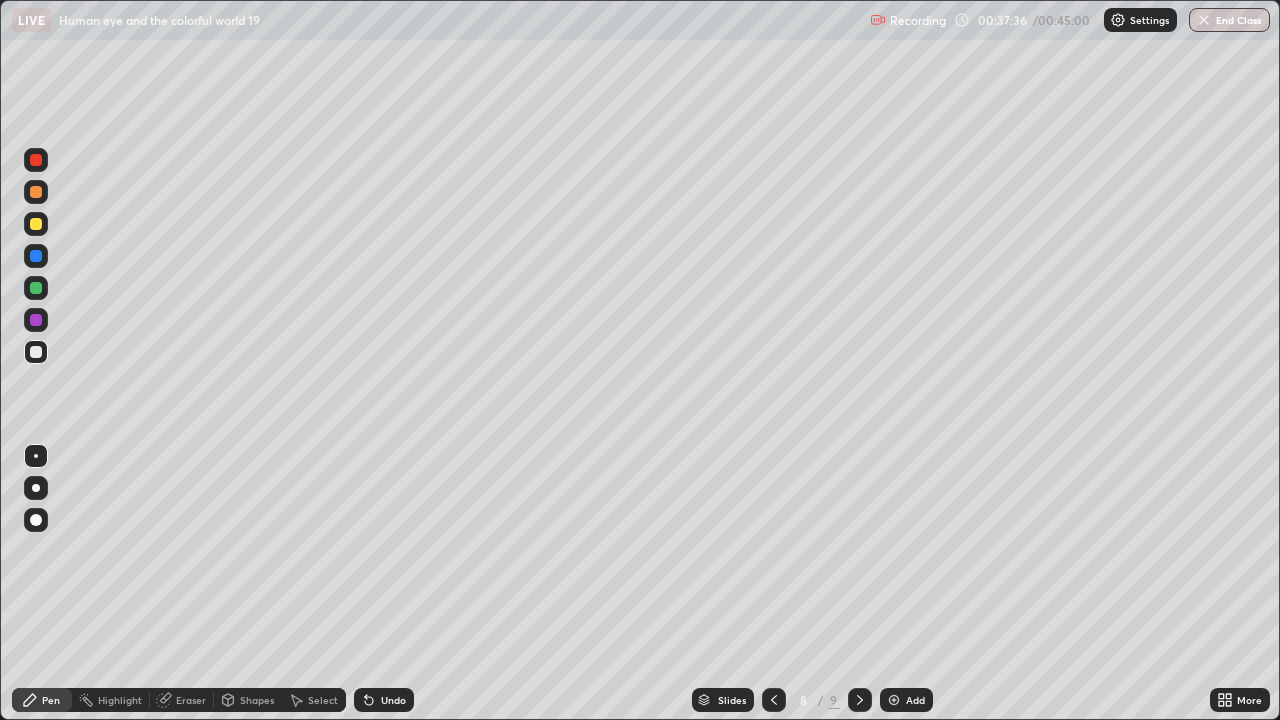 click on "Eraser" at bounding box center (191, 700) 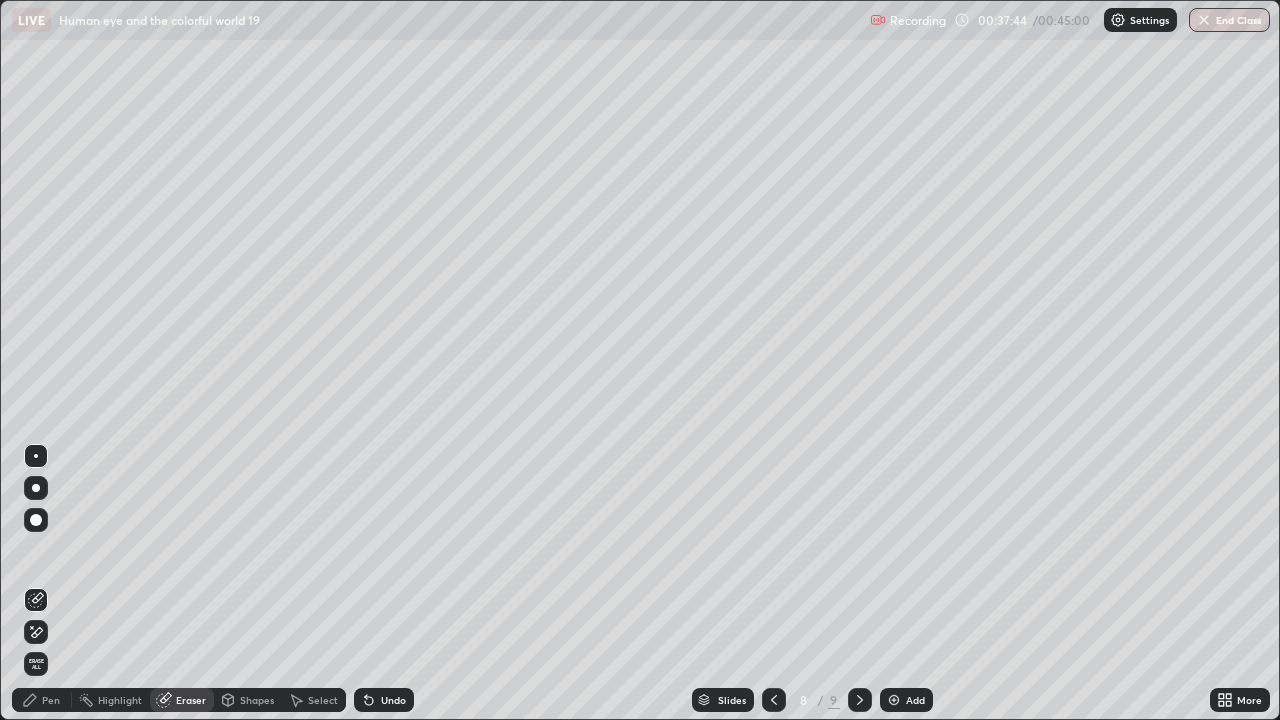 click on "Pen" at bounding box center [42, 700] 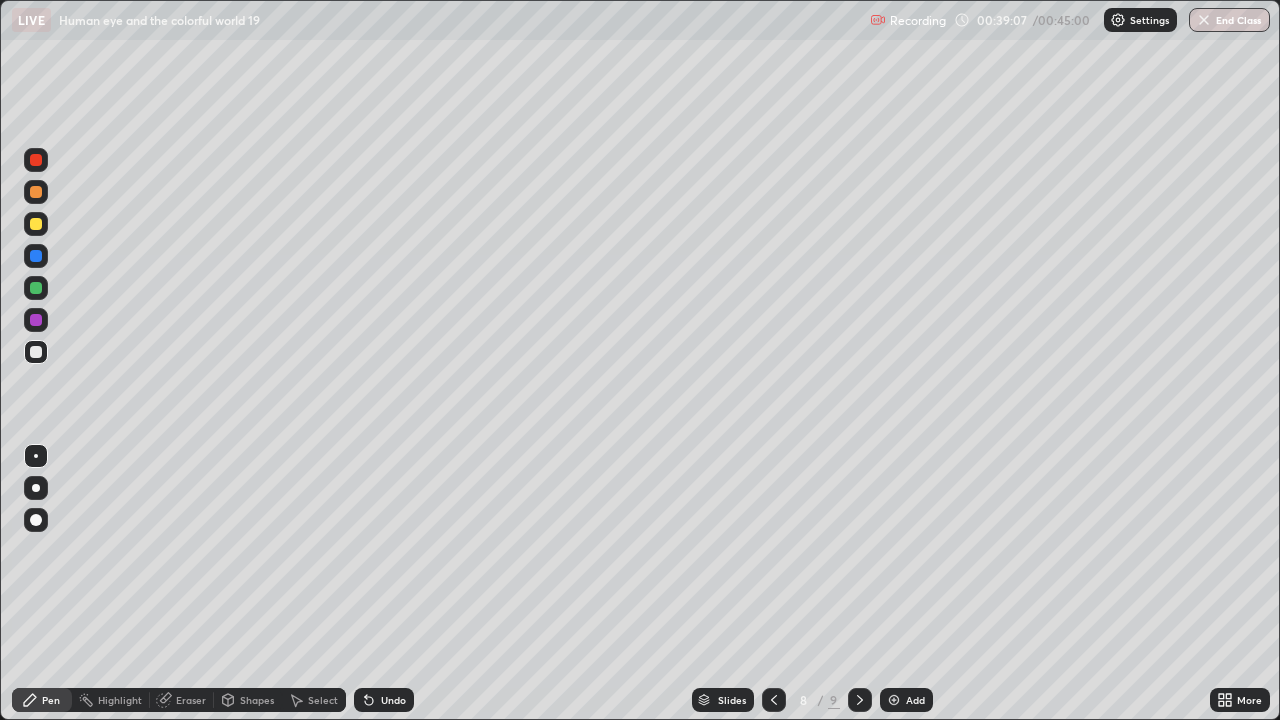click at bounding box center (36, 352) 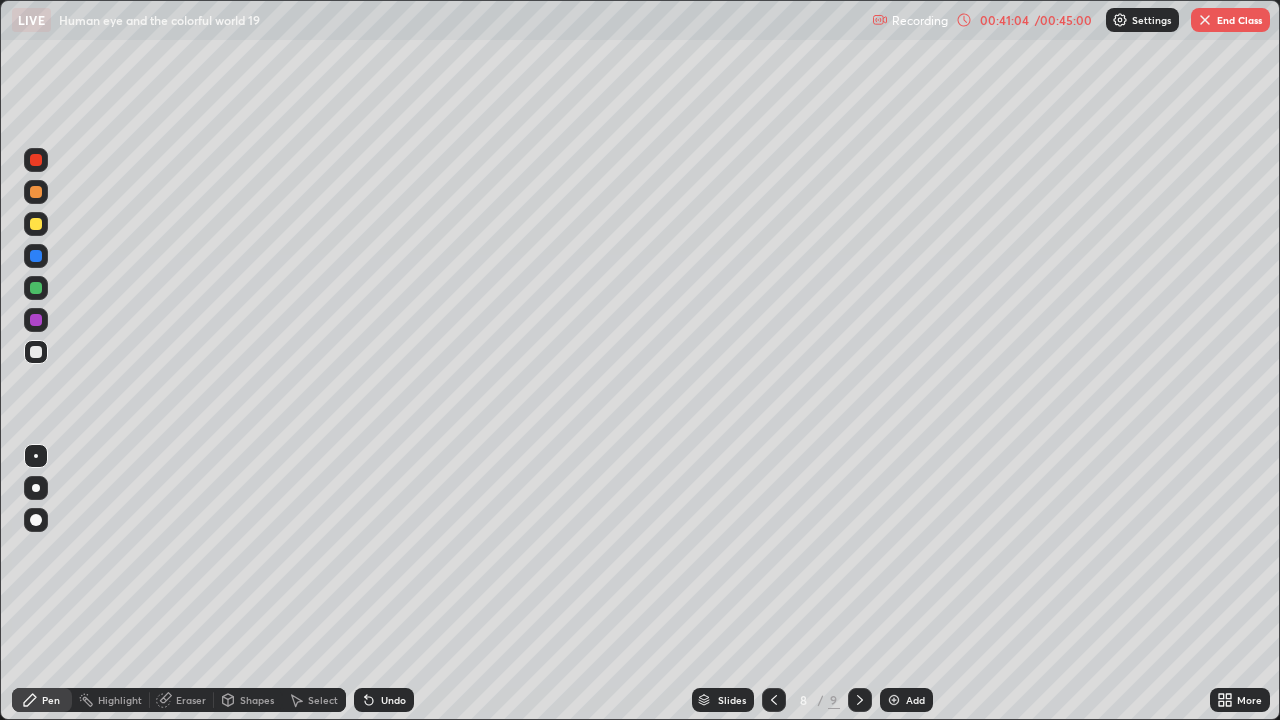 click on "End Class" at bounding box center [1230, 20] 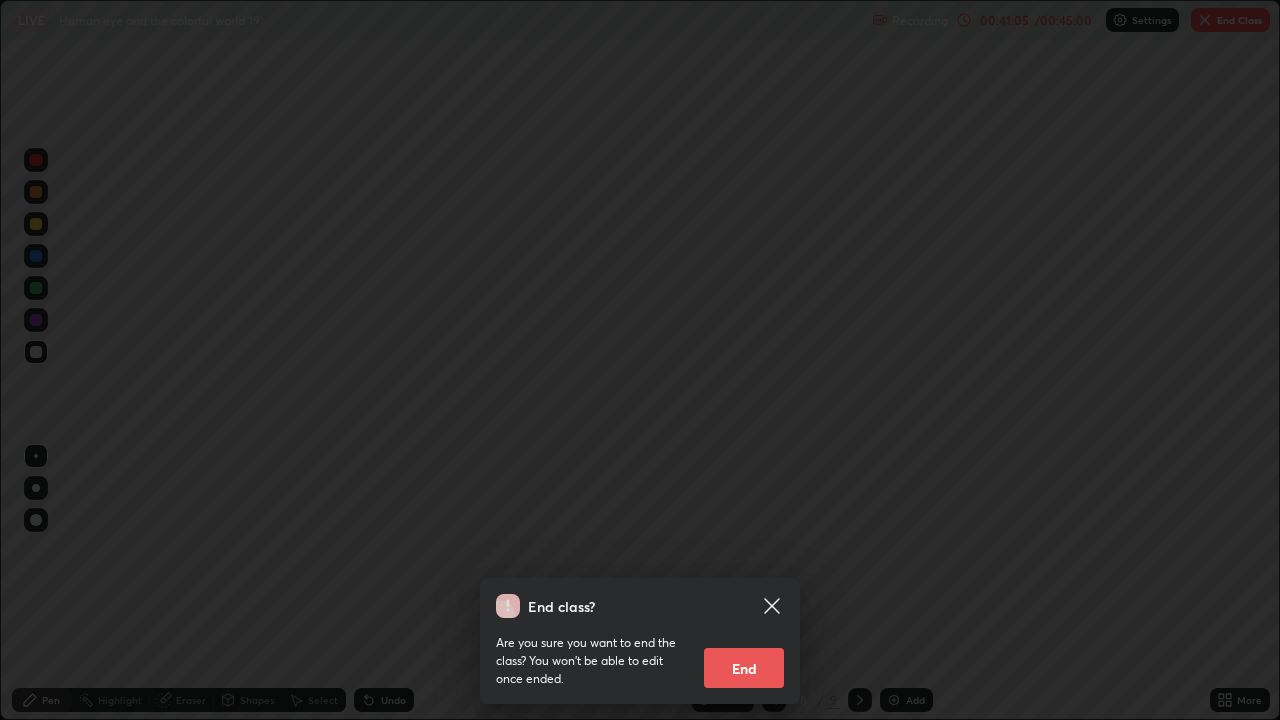 click on "End" at bounding box center (744, 668) 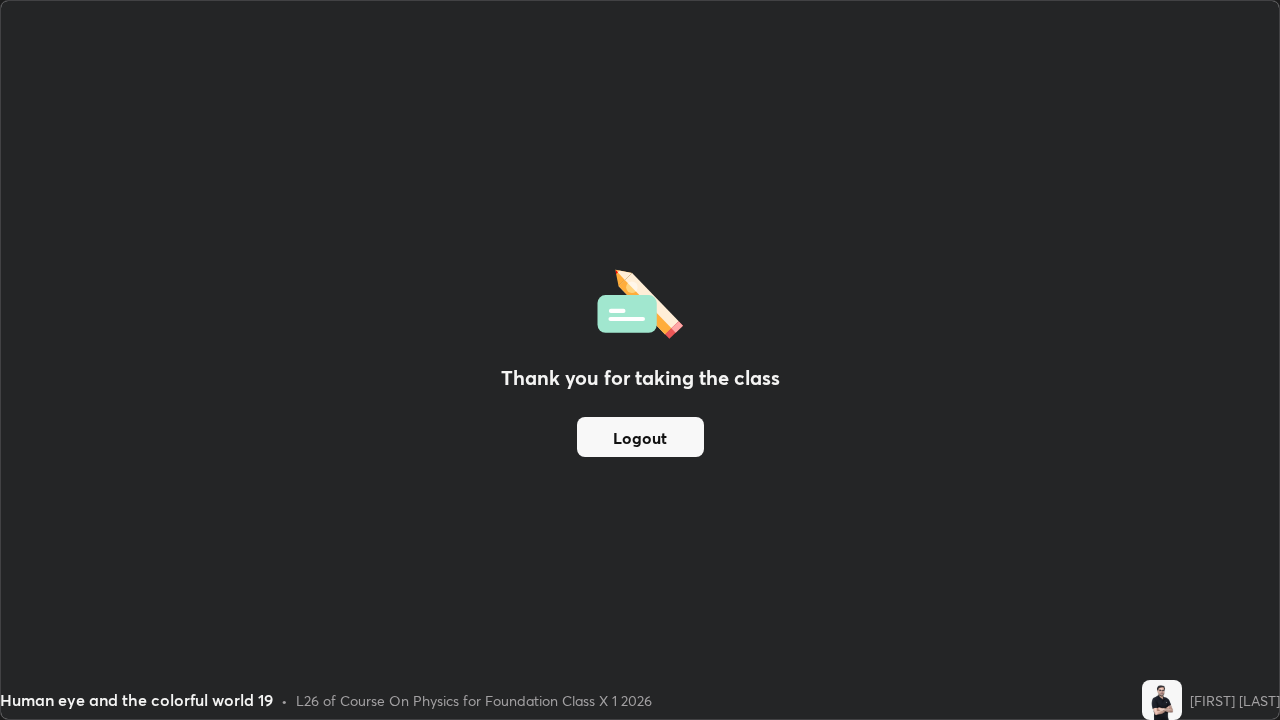 click on "Logout" at bounding box center [640, 437] 